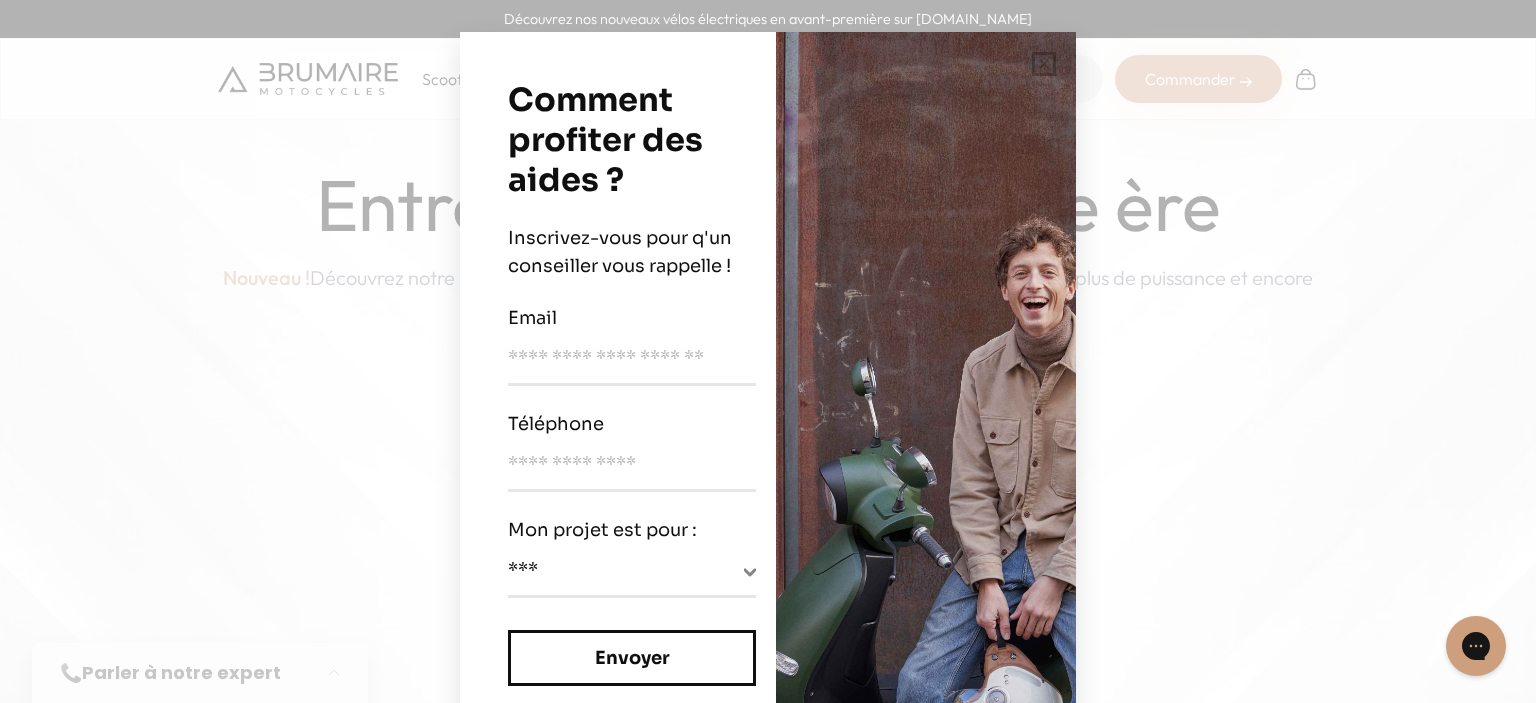 scroll, scrollTop: 0, scrollLeft: 0, axis: both 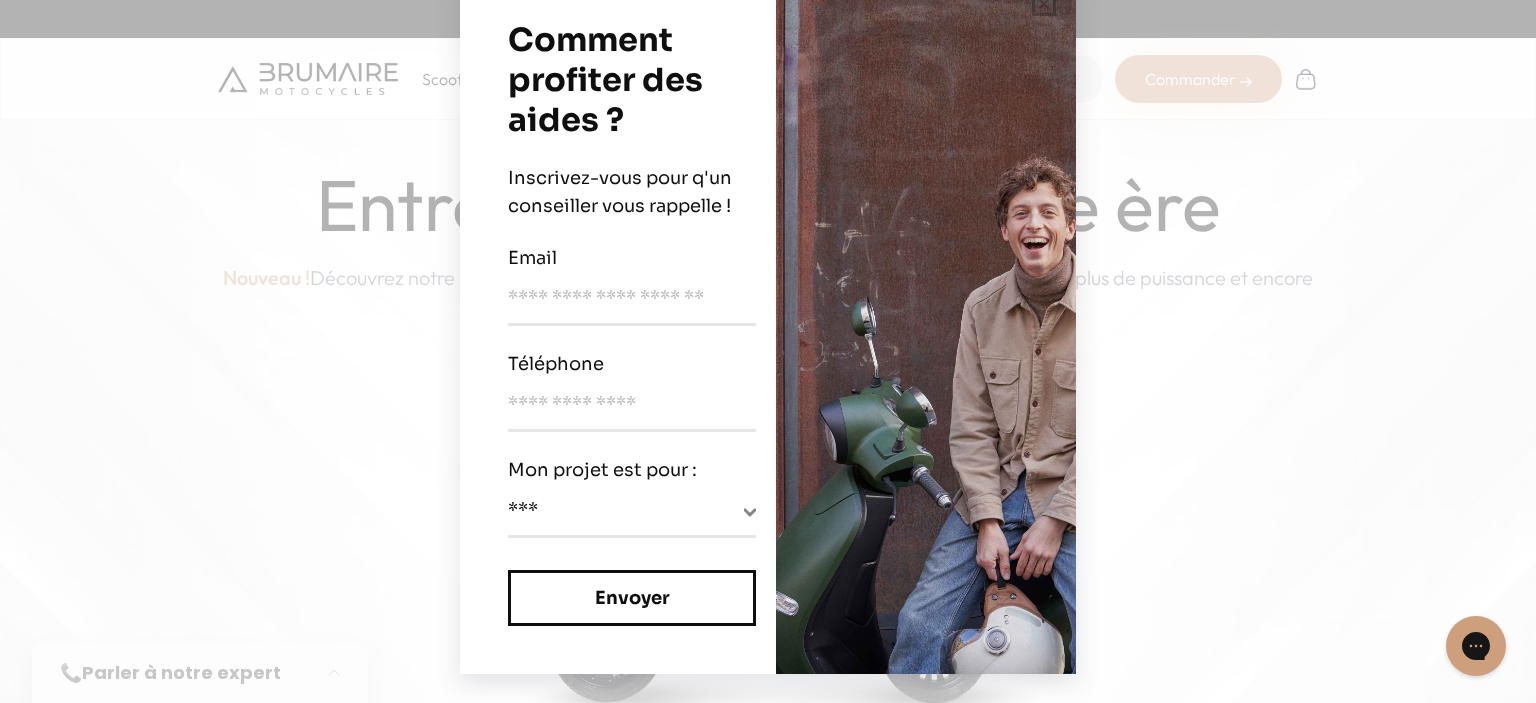 click on "**********" at bounding box center [768, 351] 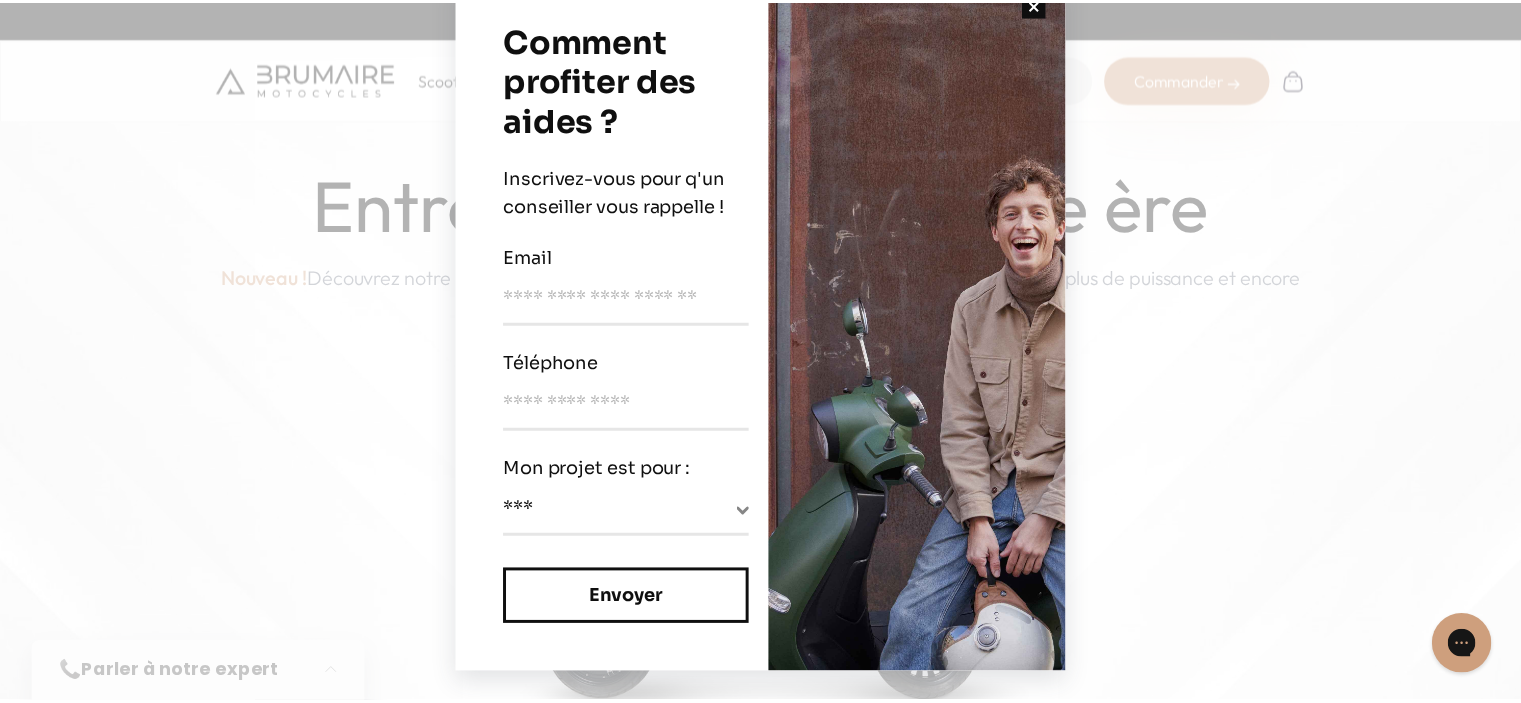scroll, scrollTop: 0, scrollLeft: 0, axis: both 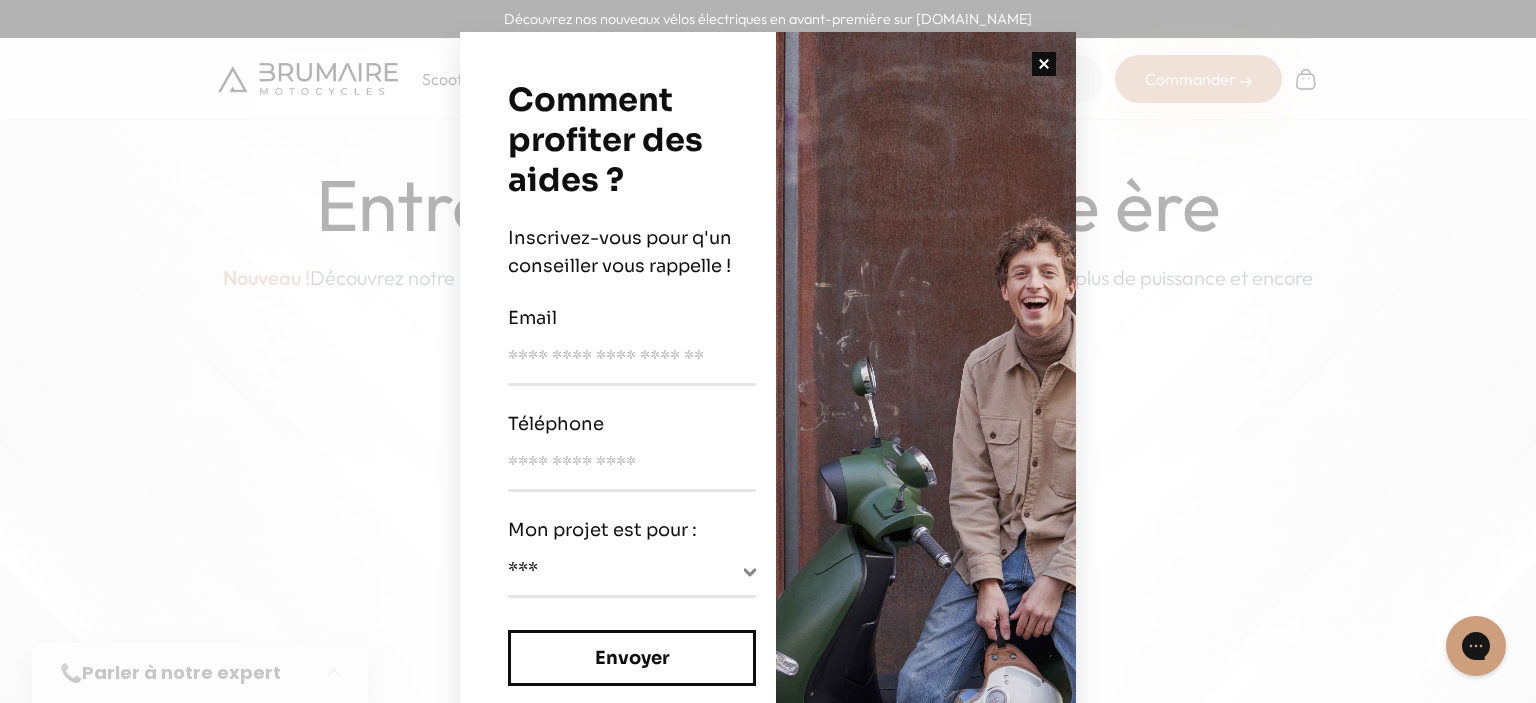 click at bounding box center [1044, 64] 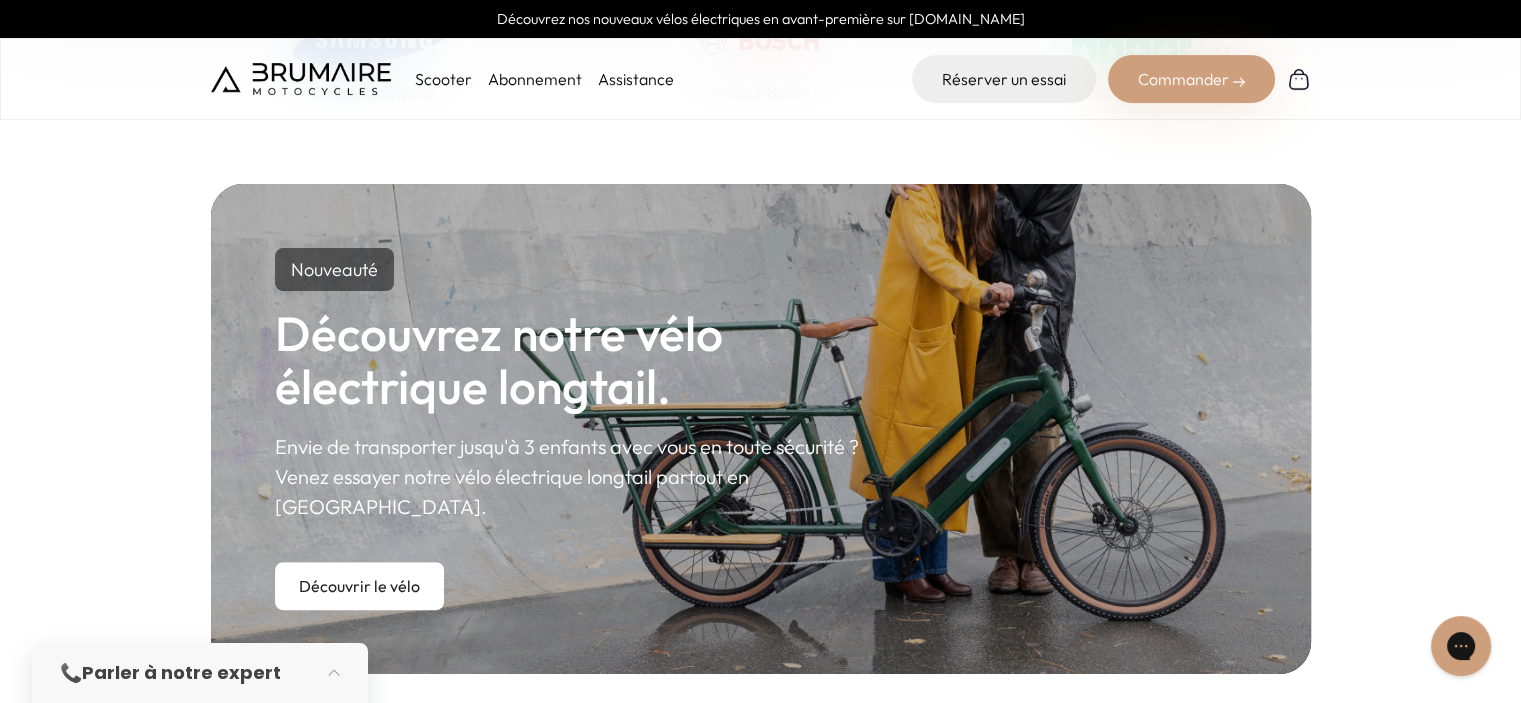 scroll, scrollTop: 1200, scrollLeft: 0, axis: vertical 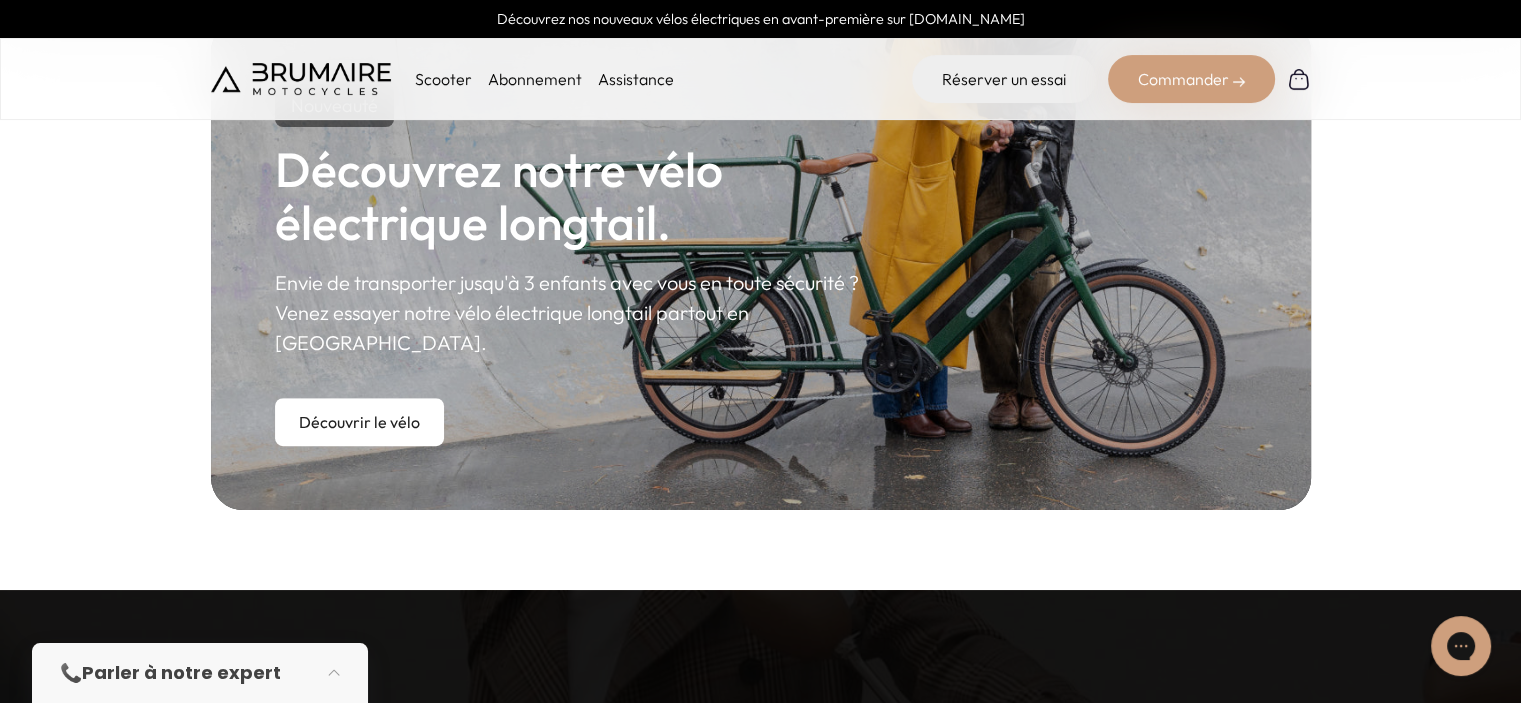 click on "Scooter" at bounding box center (443, 79) 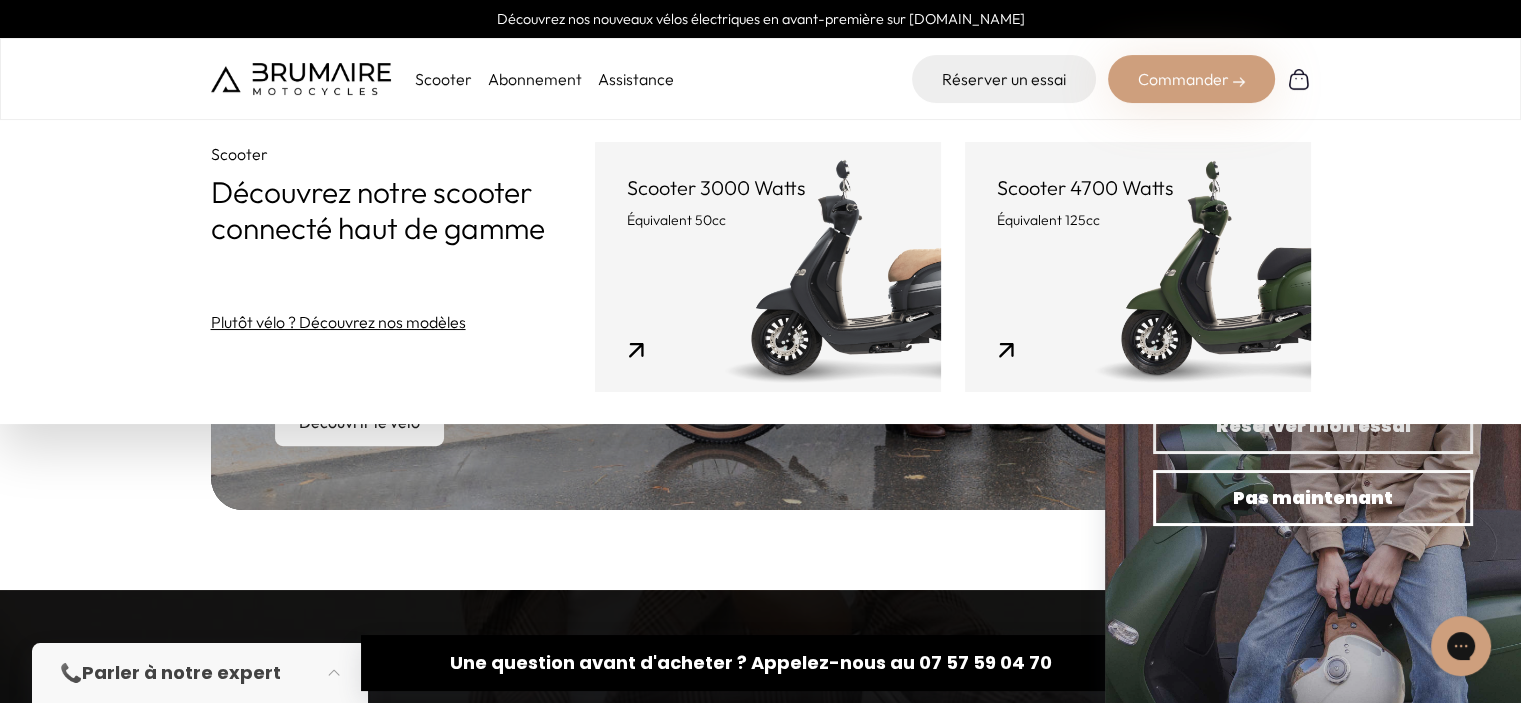 click on "Scooter 3000 Watts
Équivalent 50cc" at bounding box center (768, 267) 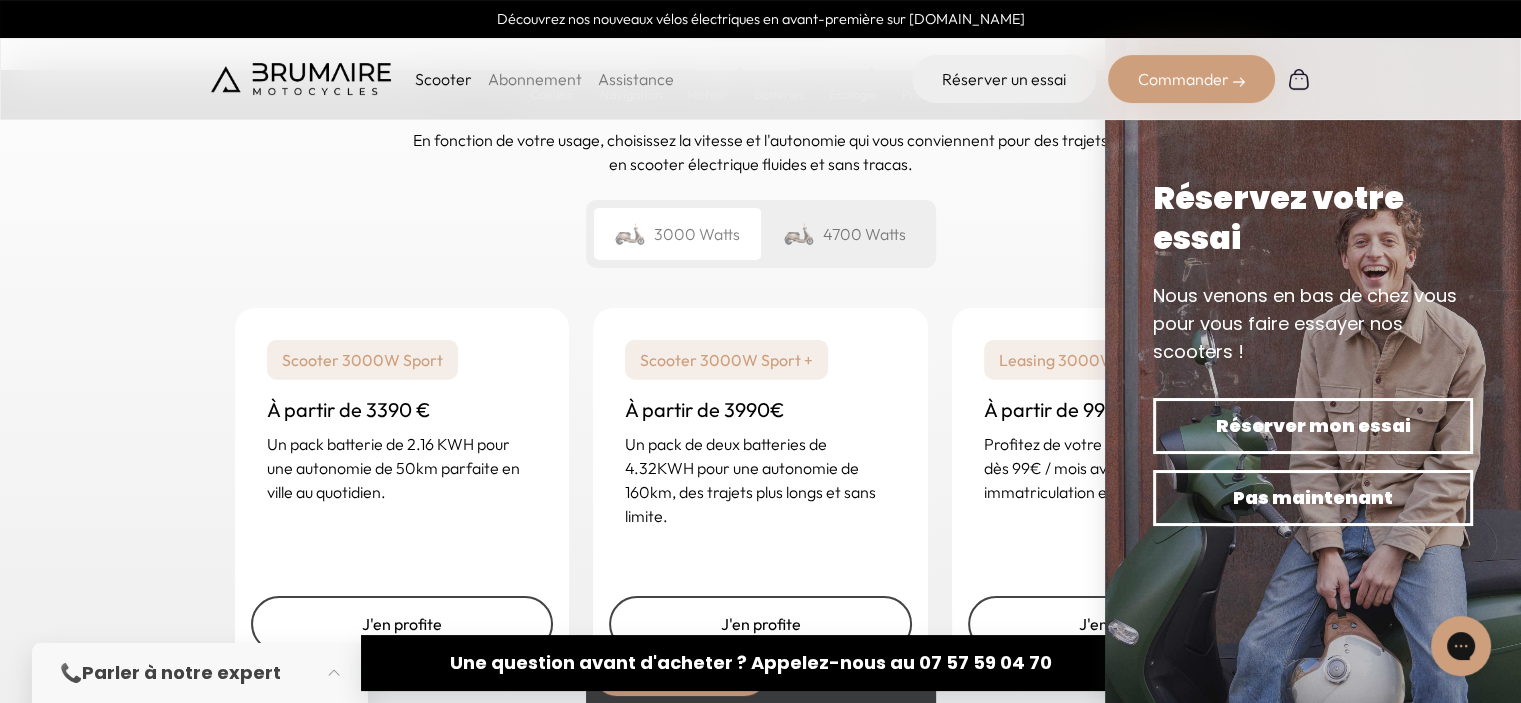 scroll, scrollTop: 5000, scrollLeft: 0, axis: vertical 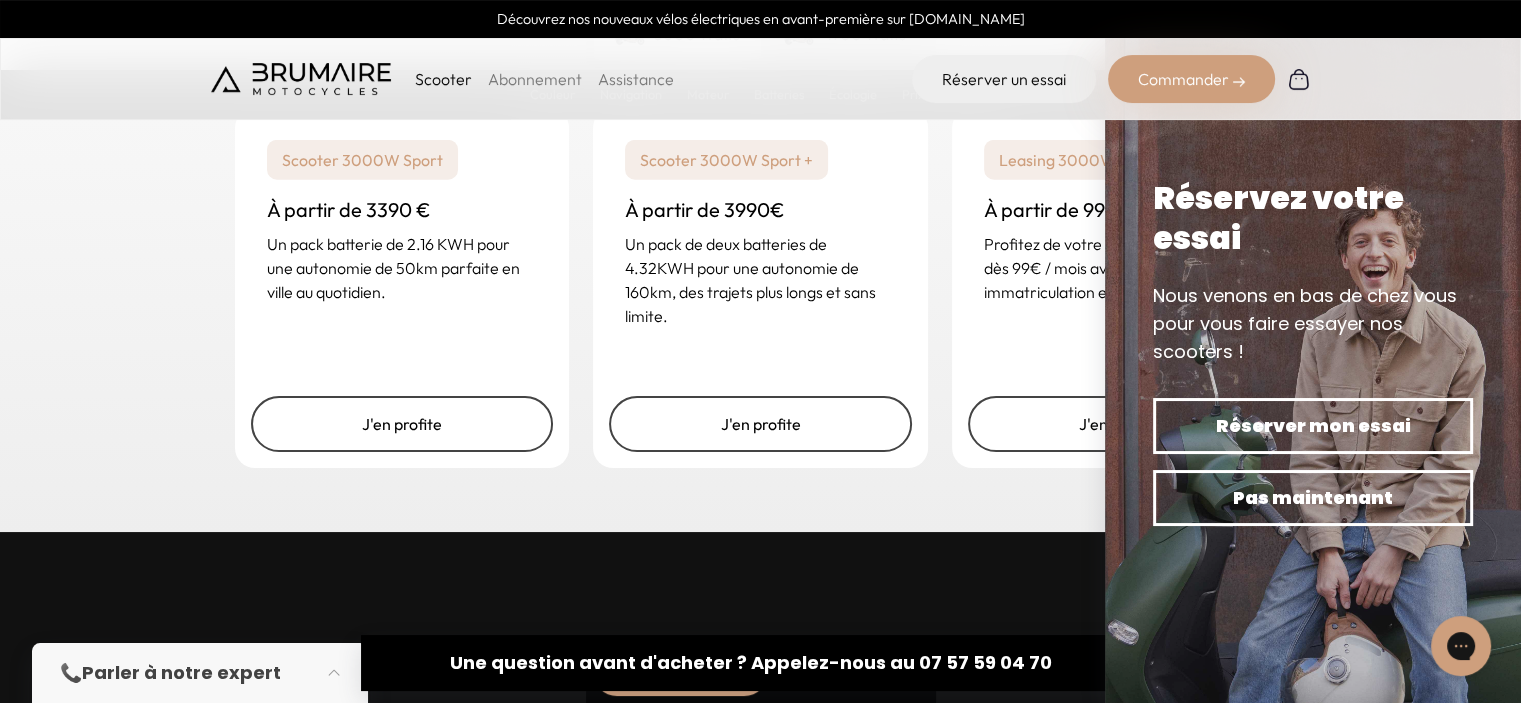 click at bounding box center (1313, 351) 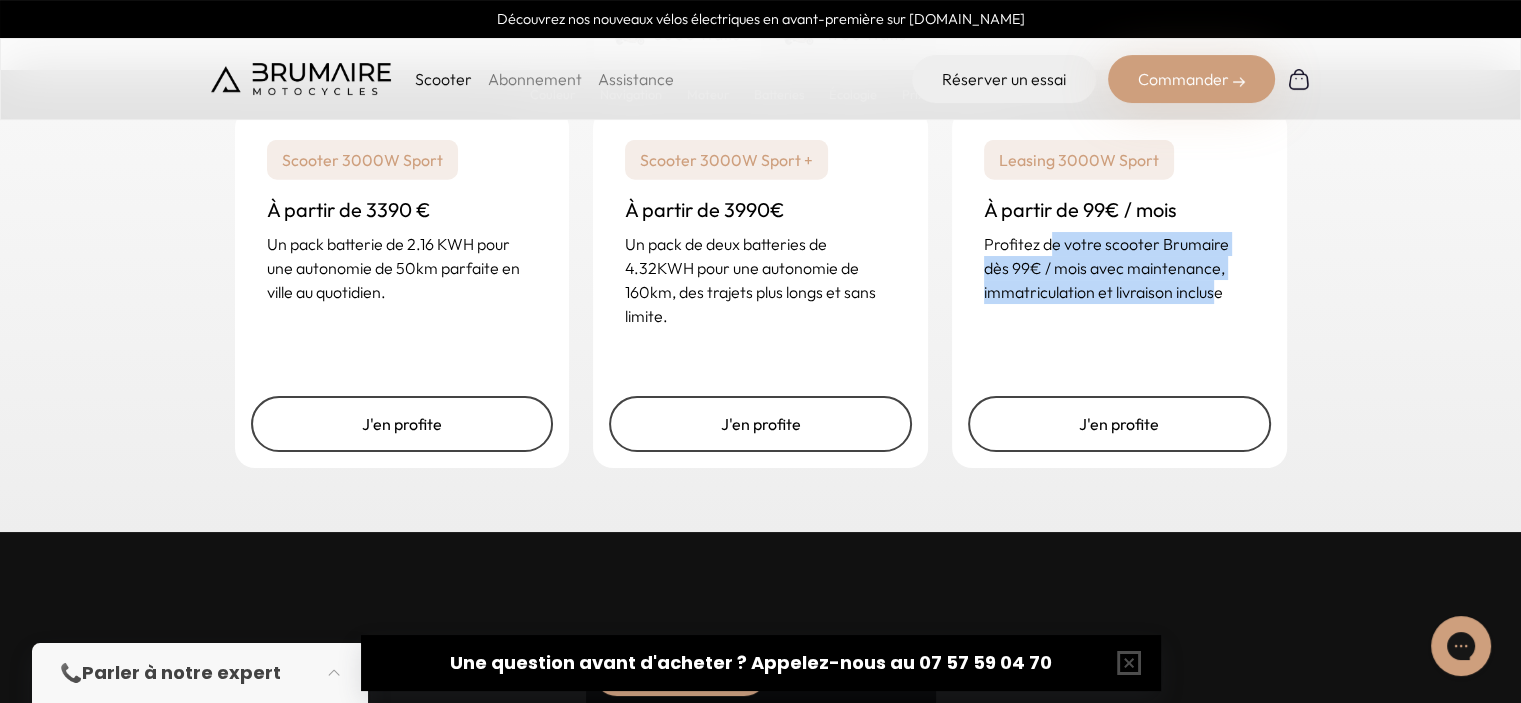 drag, startPoint x: 1048, startPoint y: 239, endPoint x: 1216, endPoint y: 291, distance: 175.86359 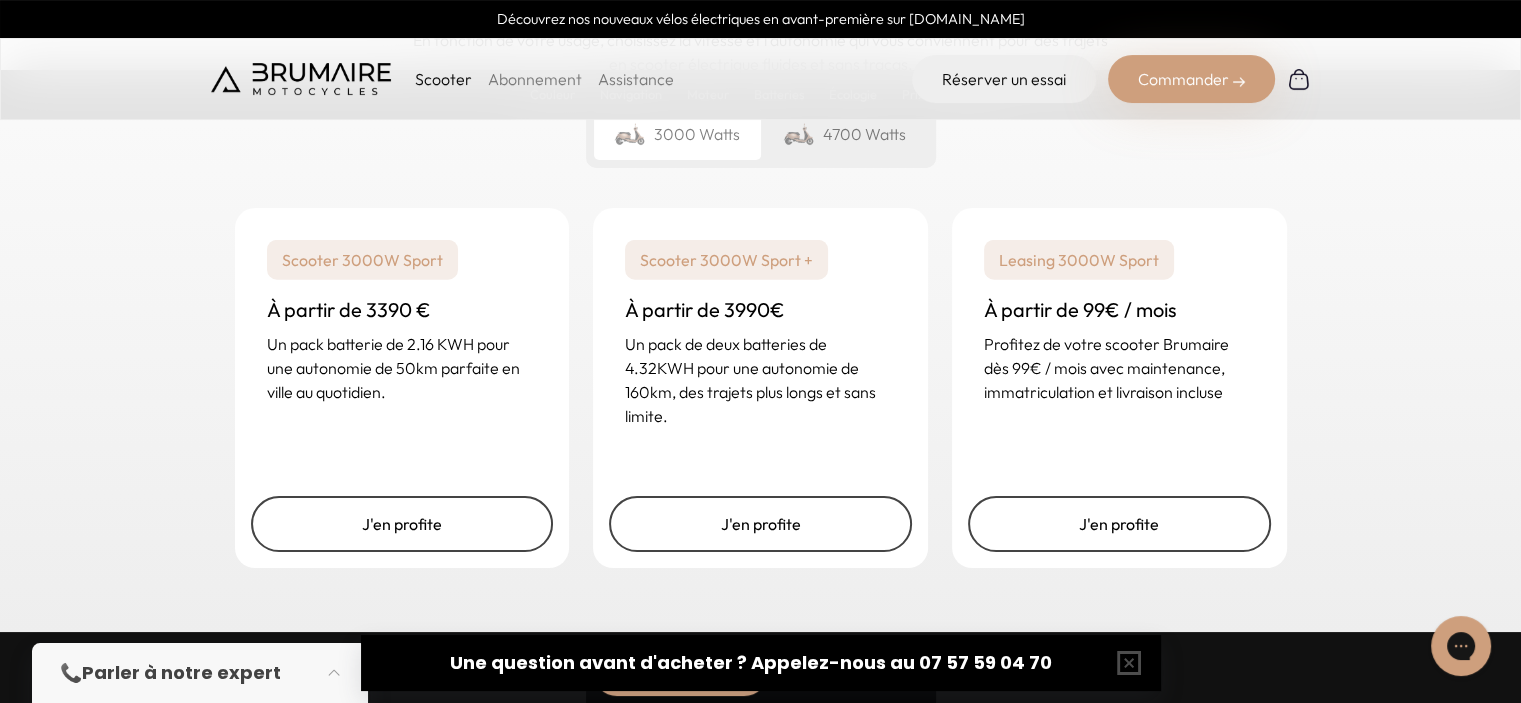 scroll, scrollTop: 4800, scrollLeft: 0, axis: vertical 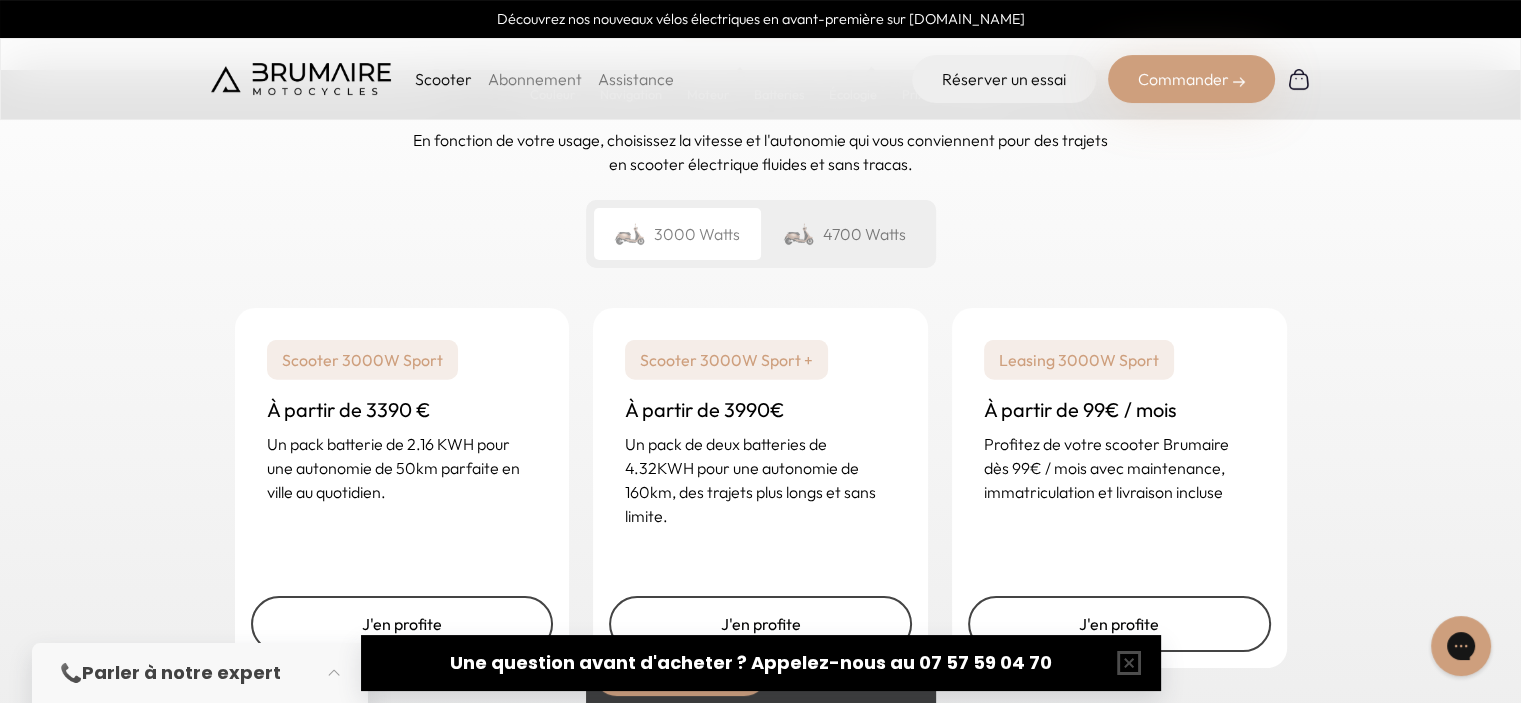 click on "4700 Watts" at bounding box center [844, 234] 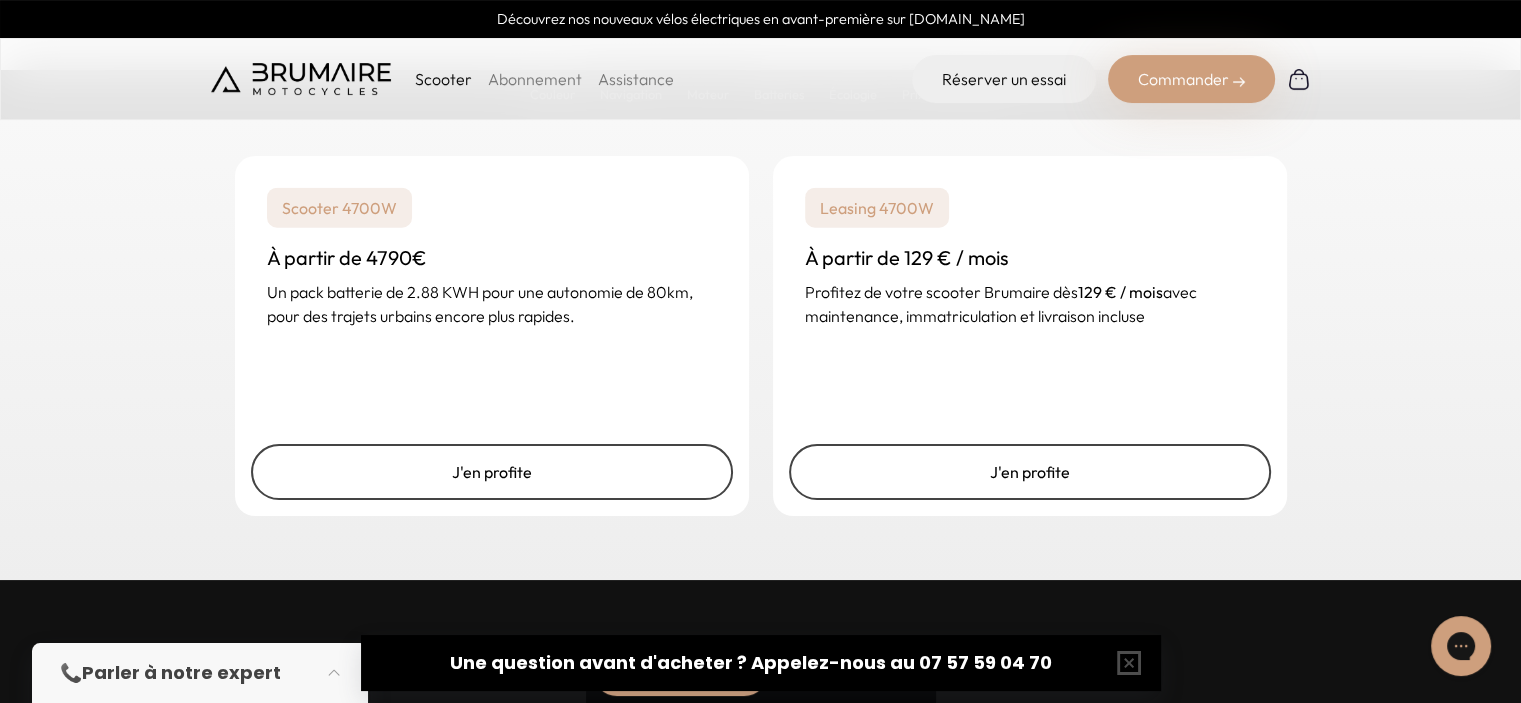 scroll, scrollTop: 5000, scrollLeft: 0, axis: vertical 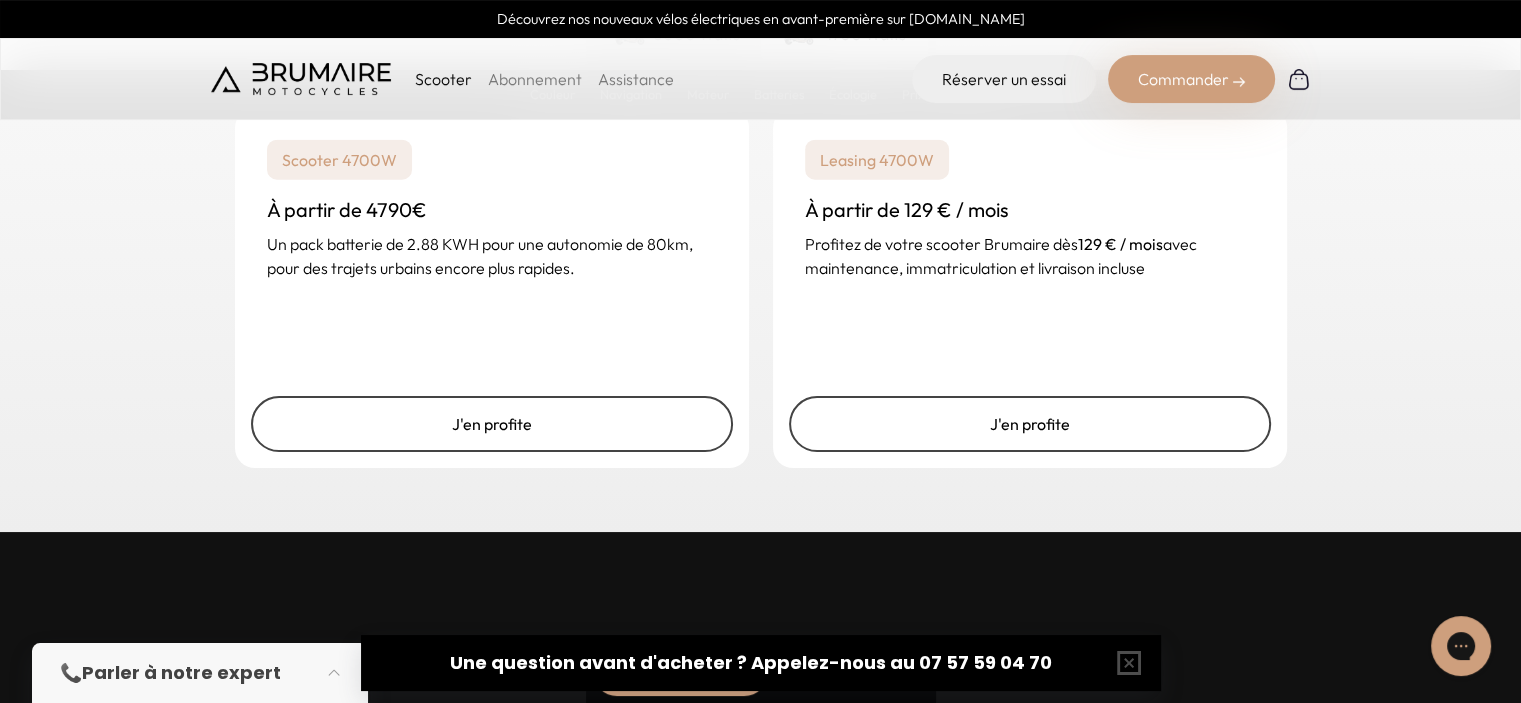 drag, startPoint x: 808, startPoint y: 243, endPoint x: 1144, endPoint y: 277, distance: 337.71585 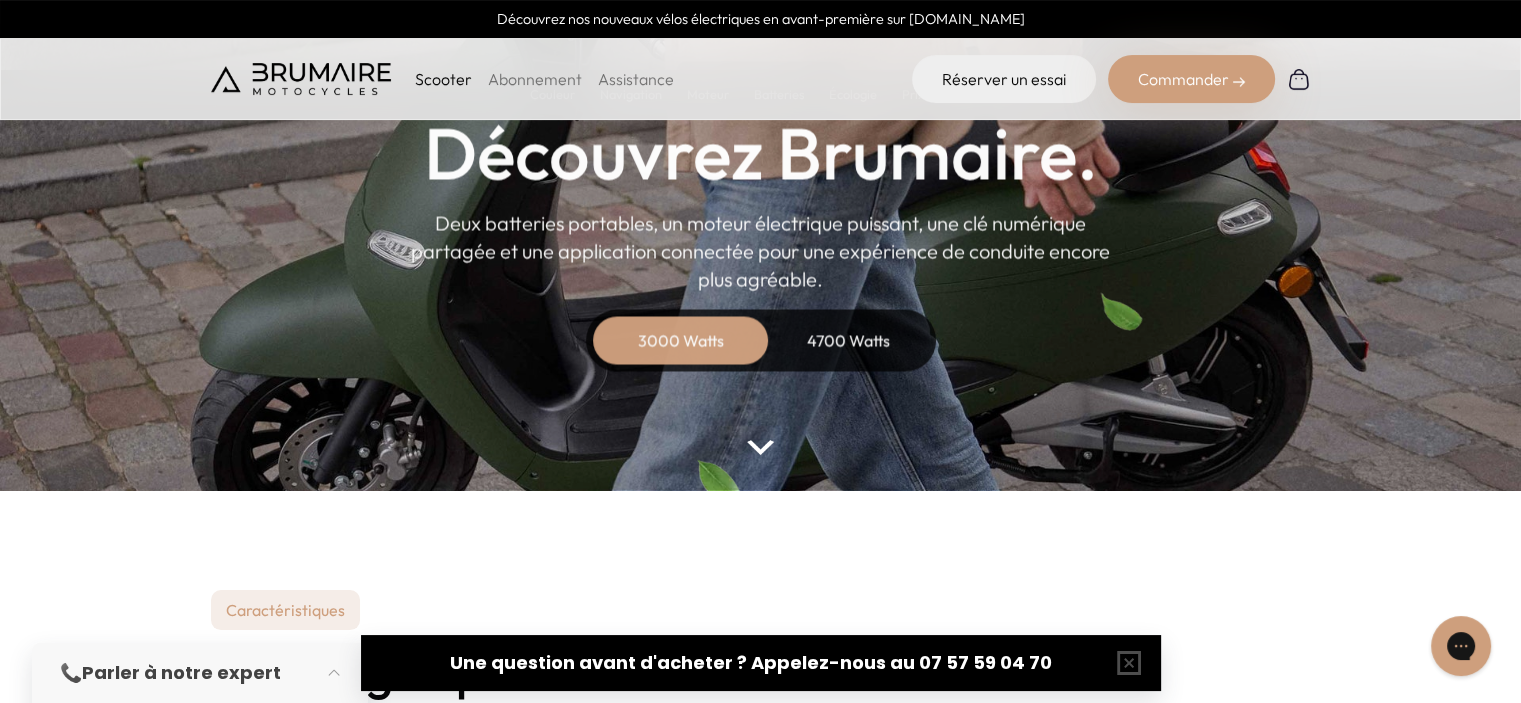 scroll, scrollTop: 0, scrollLeft: 0, axis: both 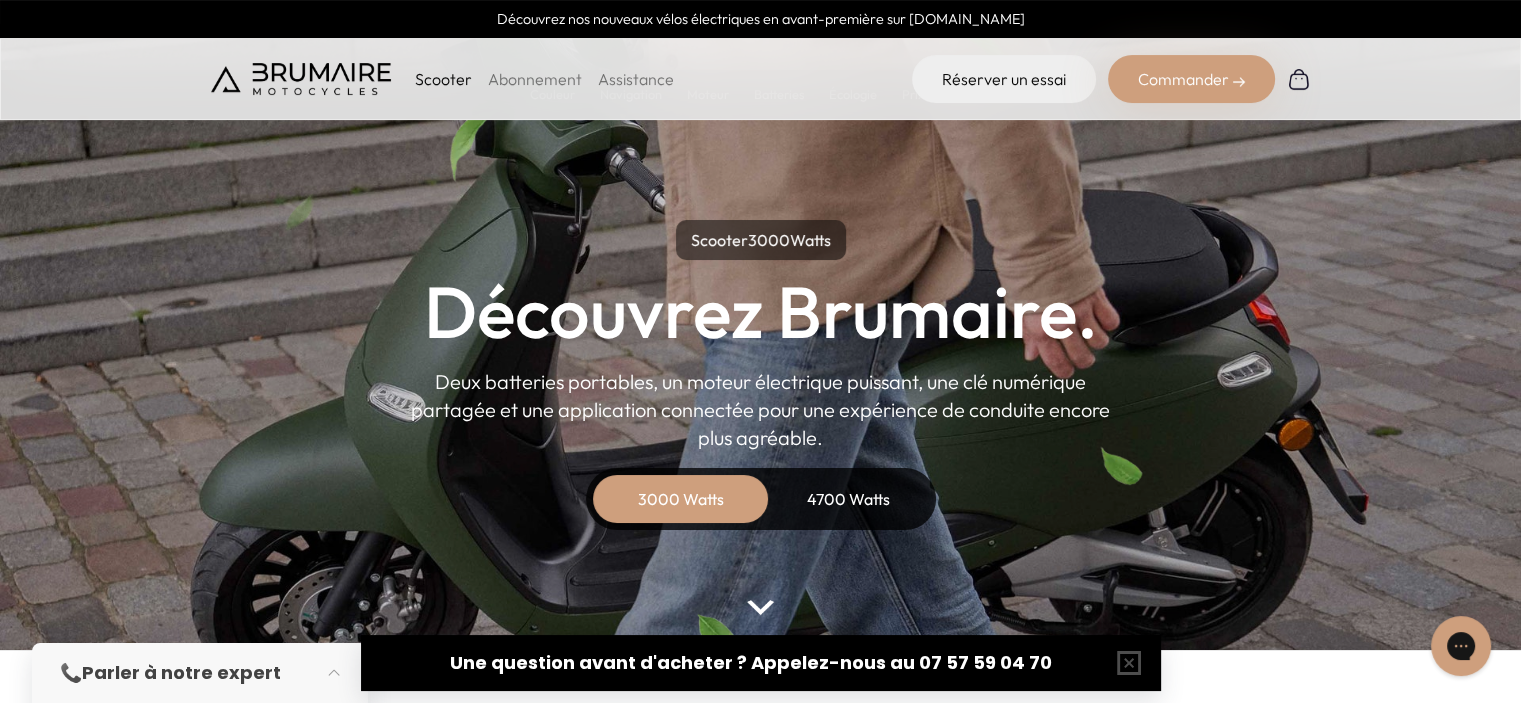 click on "4700 Watts" at bounding box center [849, 499] 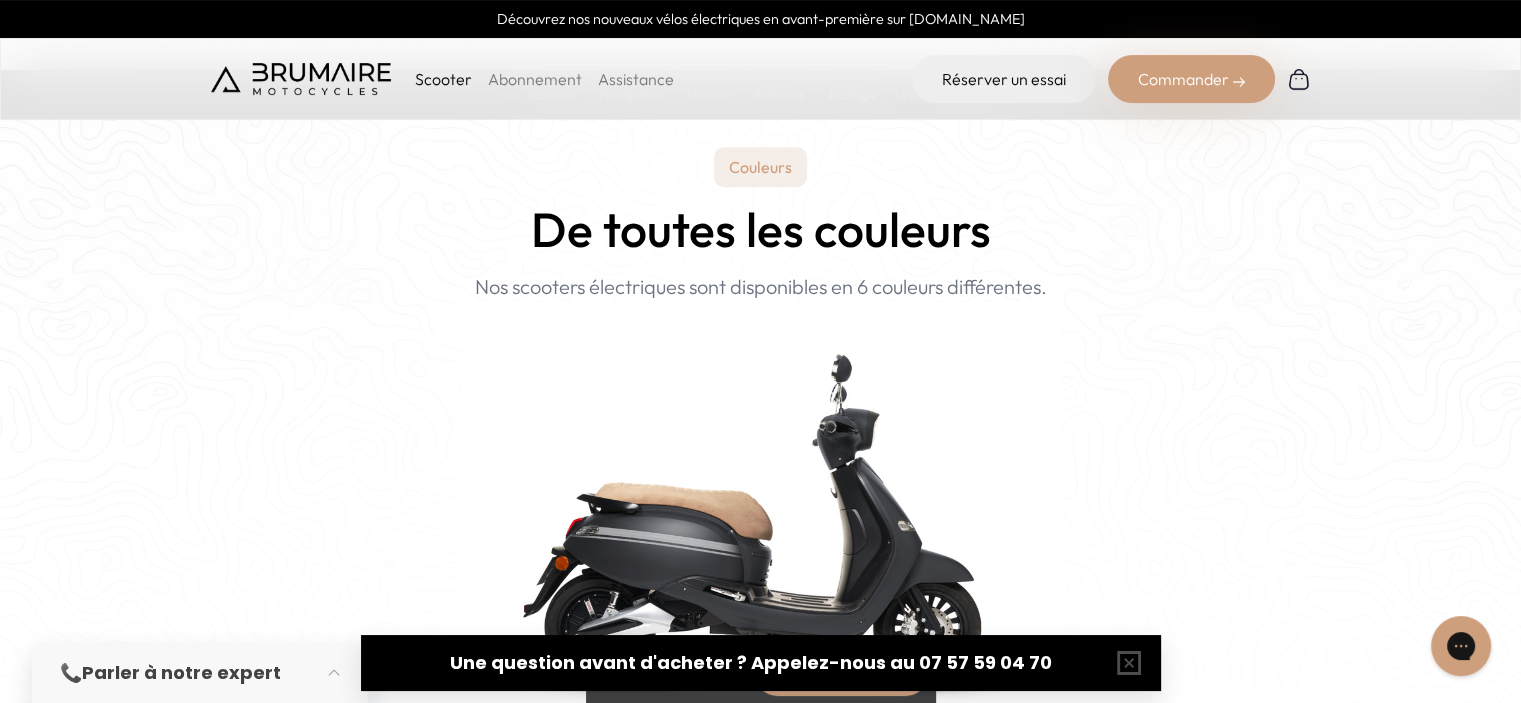 scroll, scrollTop: 2100, scrollLeft: 0, axis: vertical 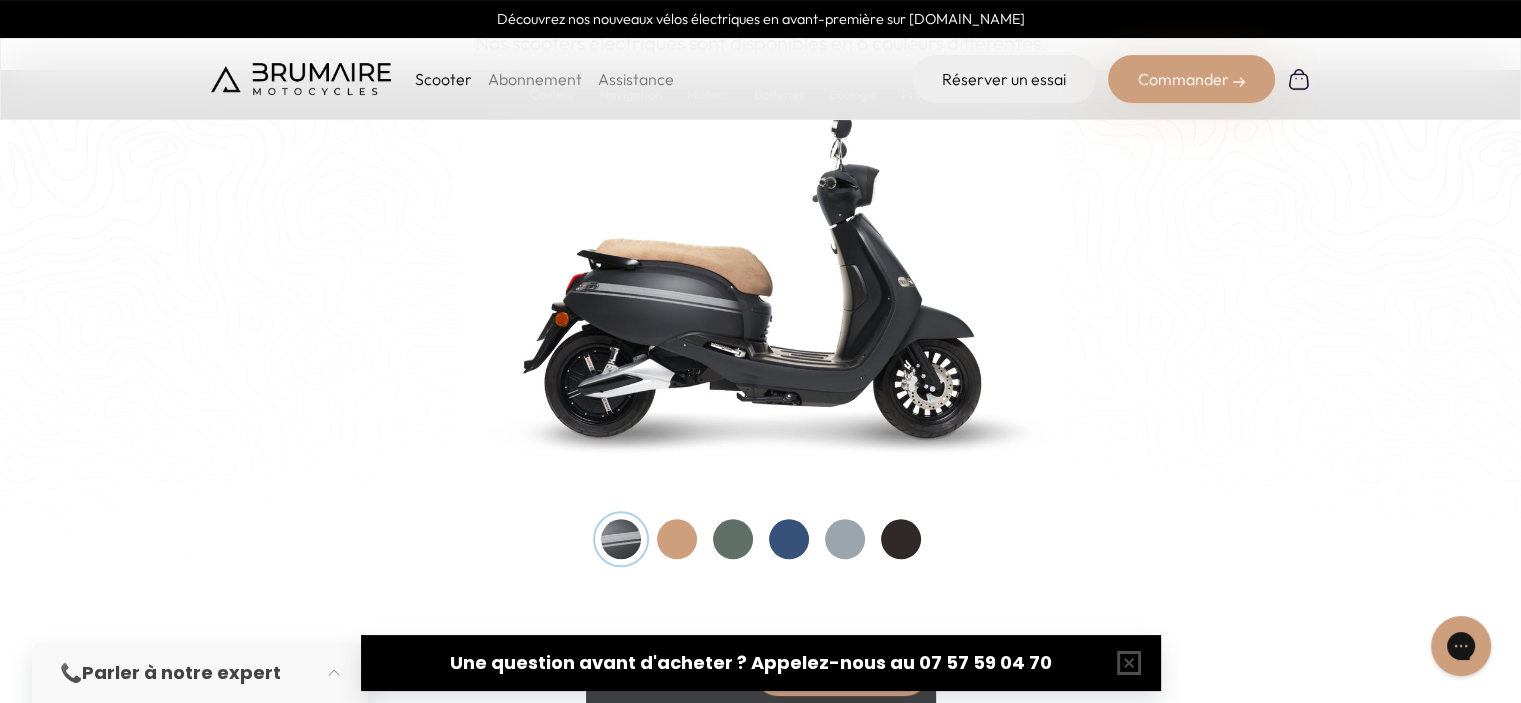 click at bounding box center (677, 539) 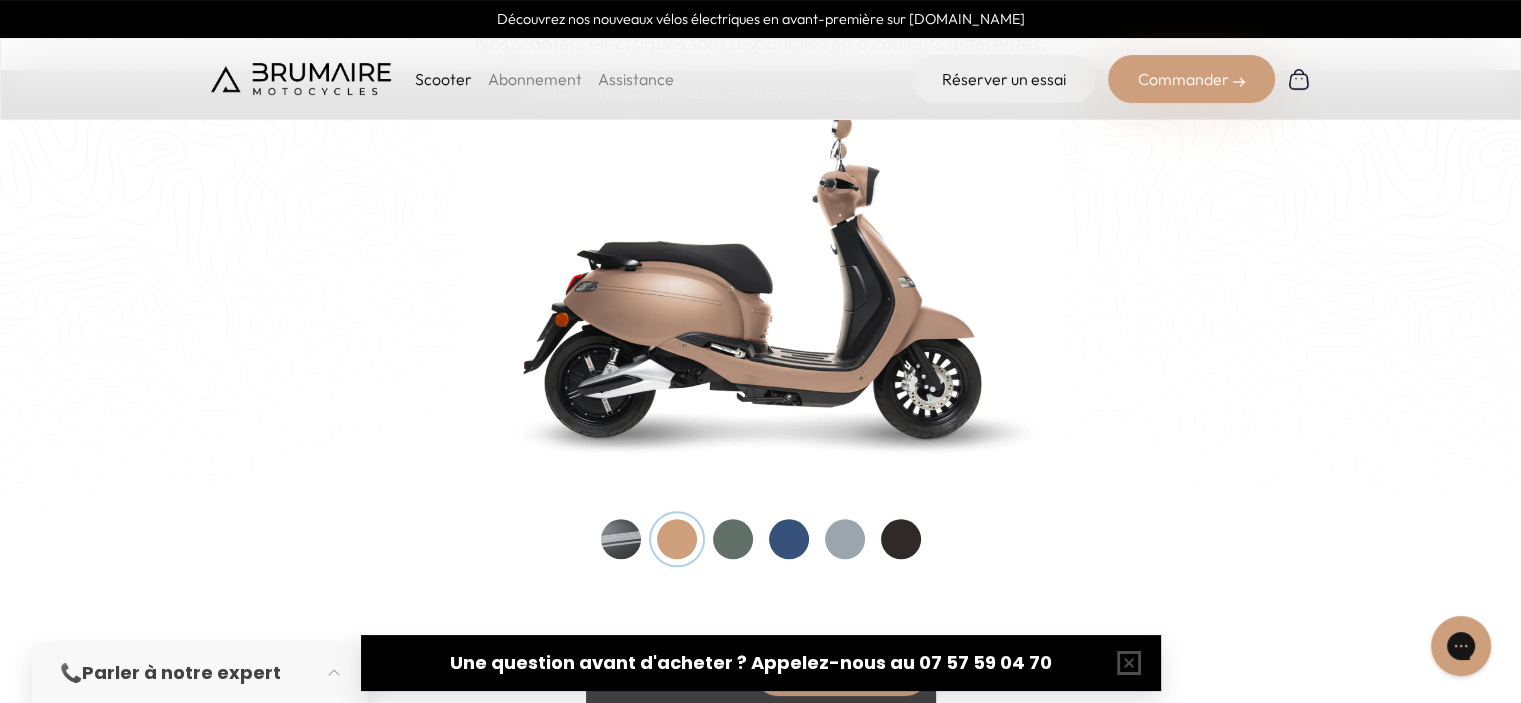click at bounding box center [733, 539] 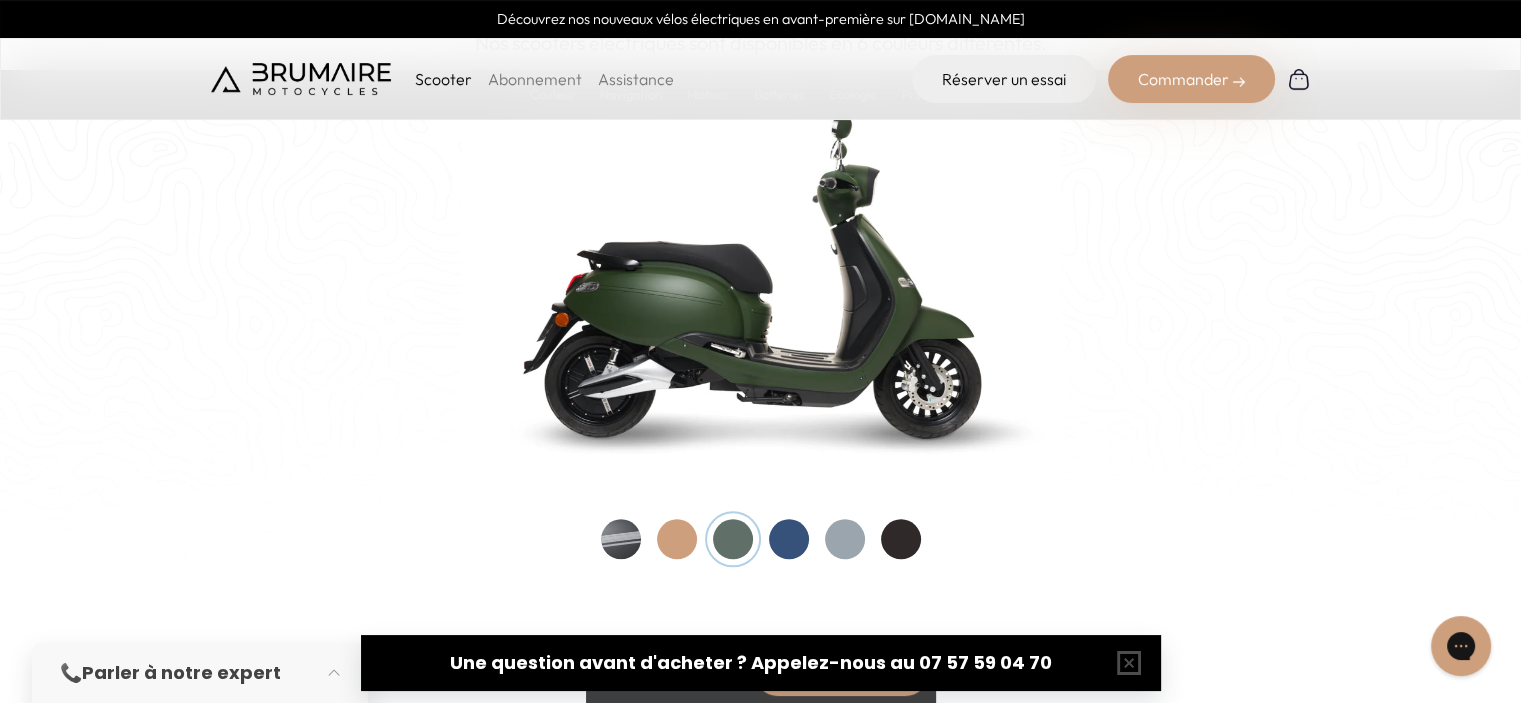 click at bounding box center (789, 539) 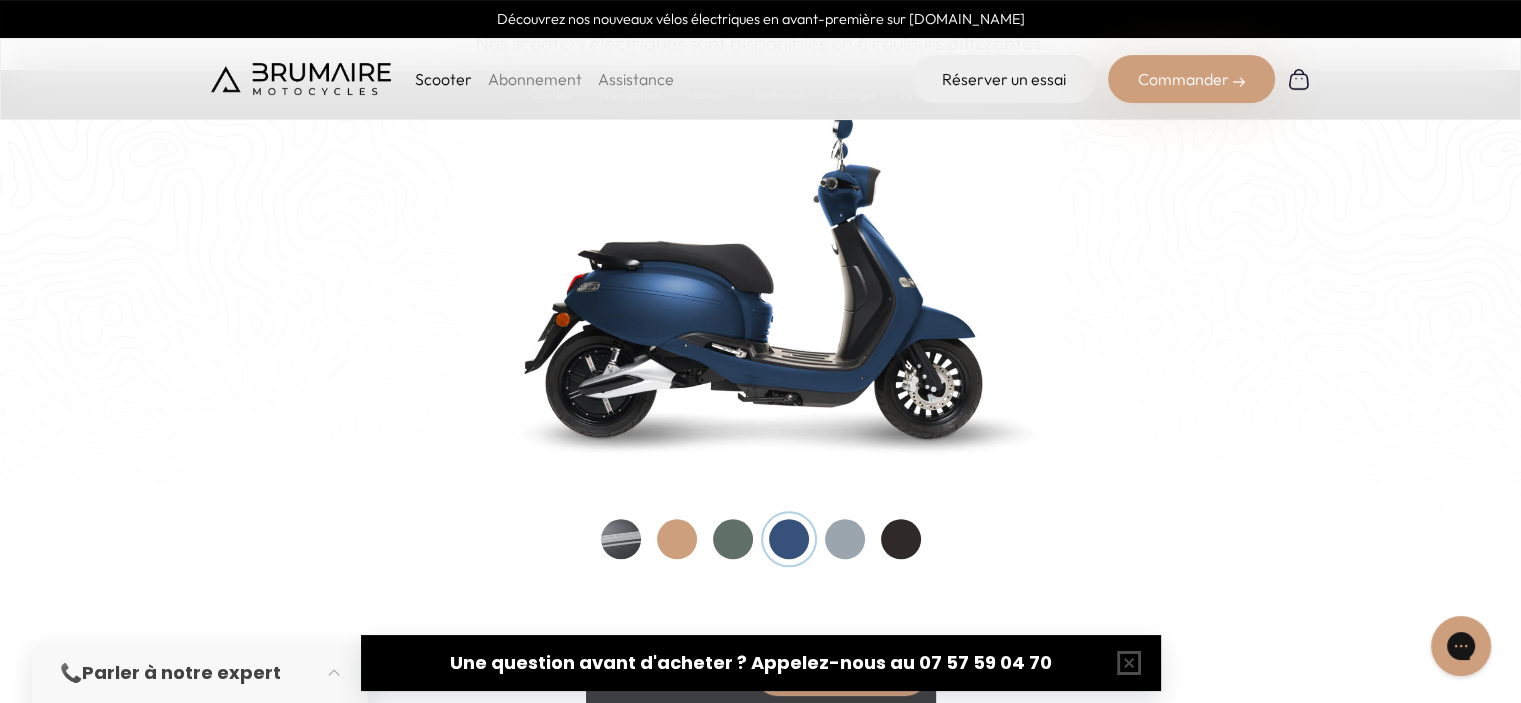 click at bounding box center (845, 539) 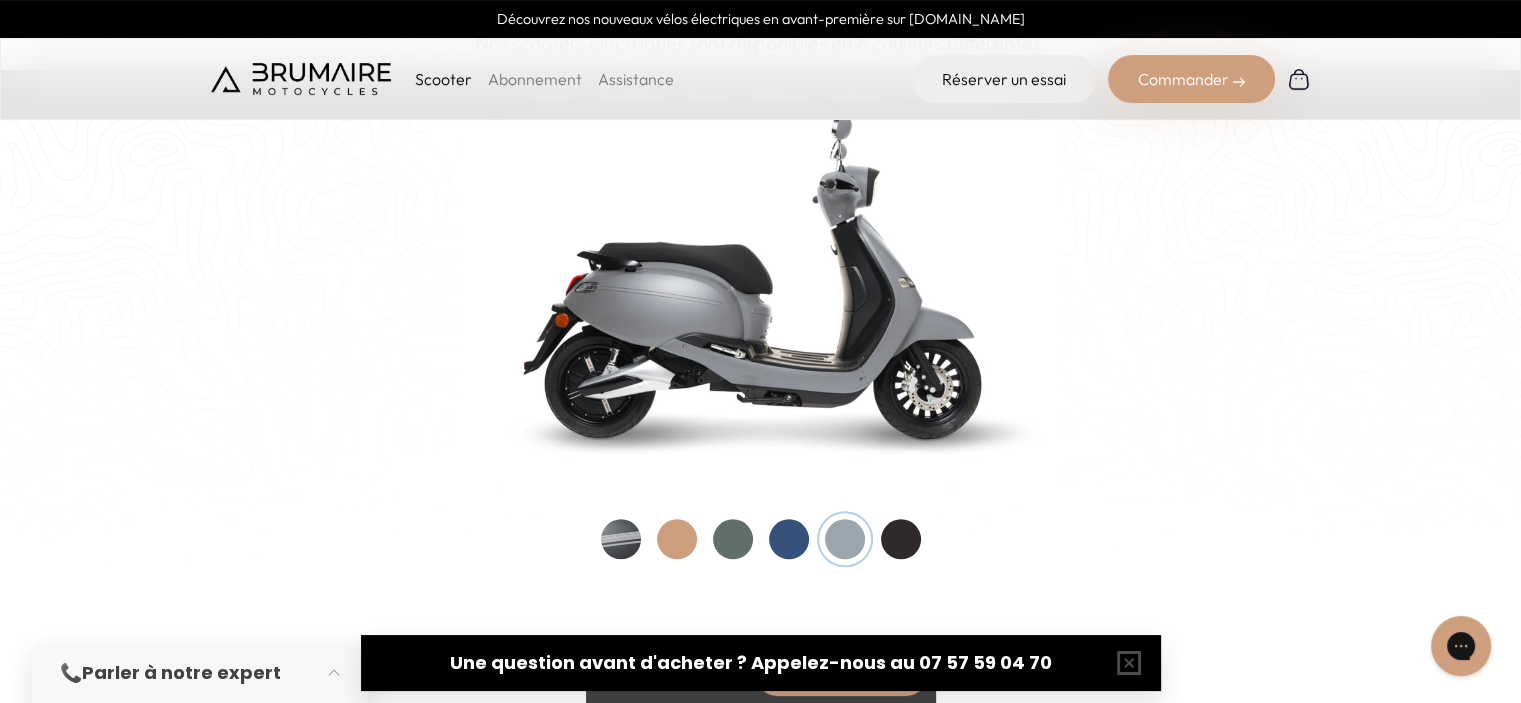 click at bounding box center (901, 539) 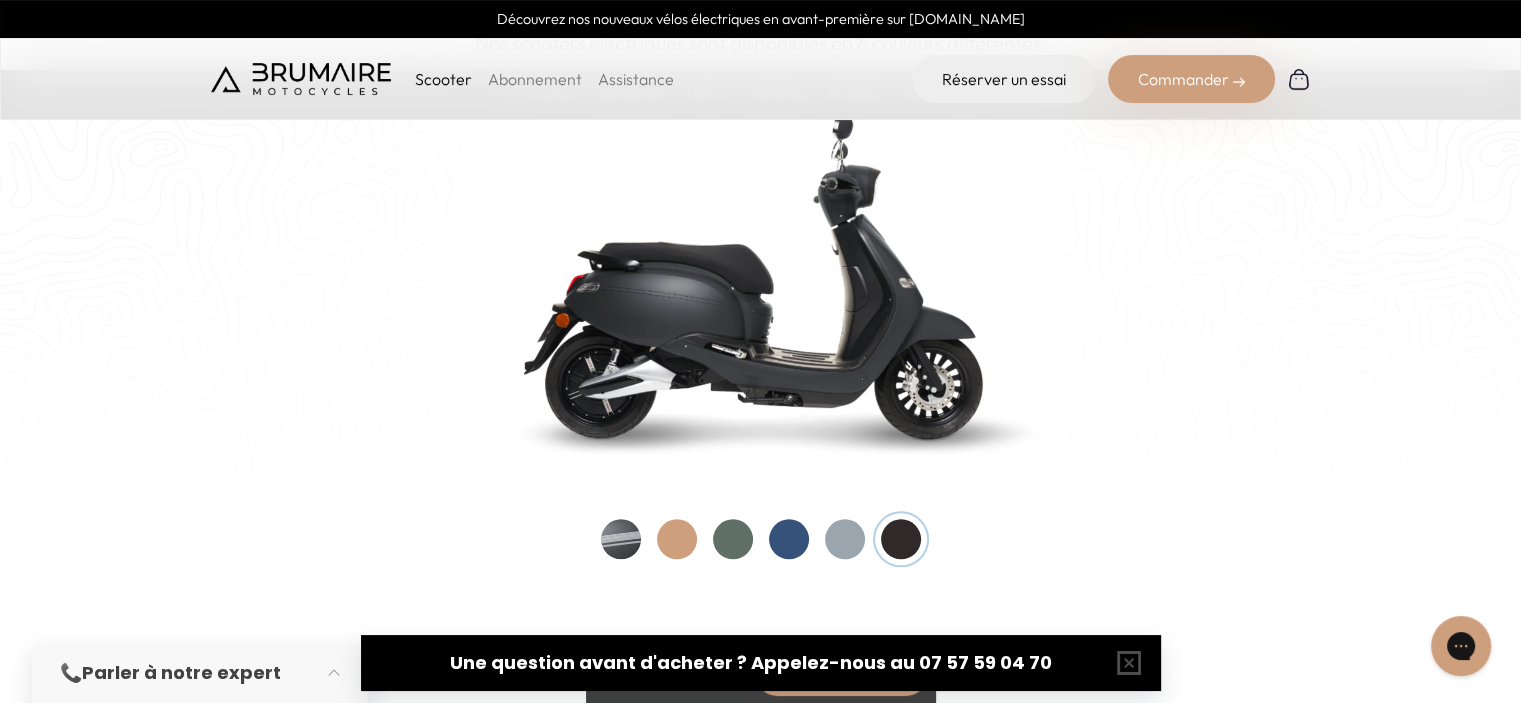 click at bounding box center [845, 539] 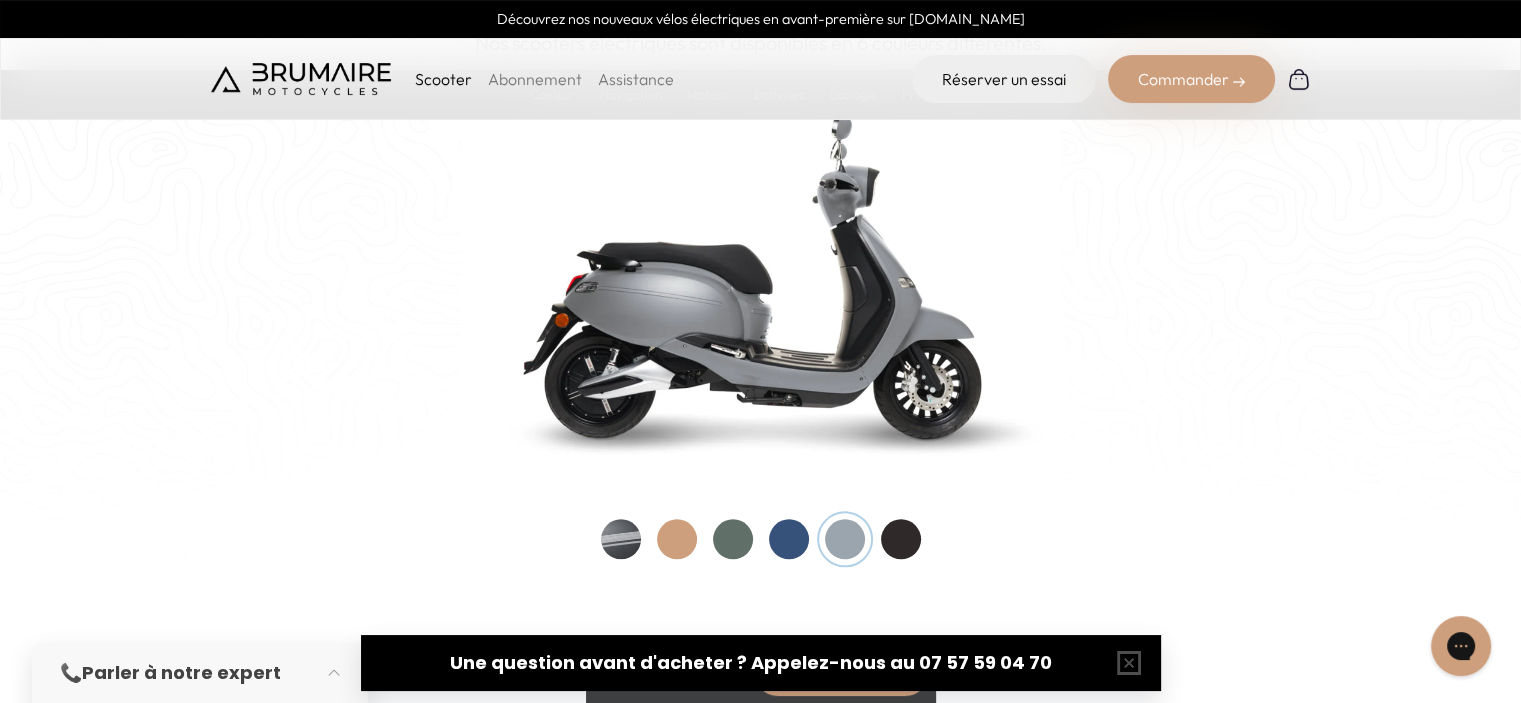 click at bounding box center [901, 539] 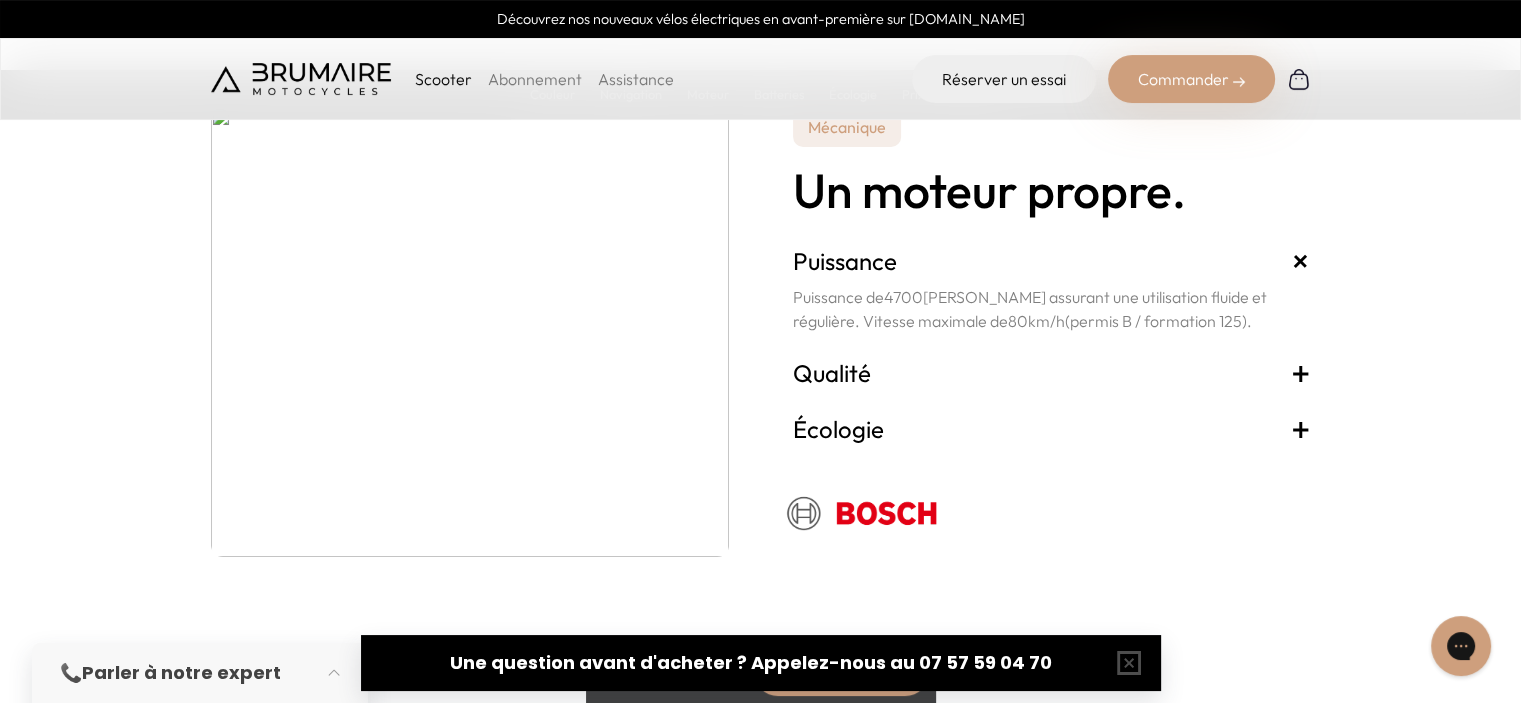 scroll, scrollTop: 3700, scrollLeft: 0, axis: vertical 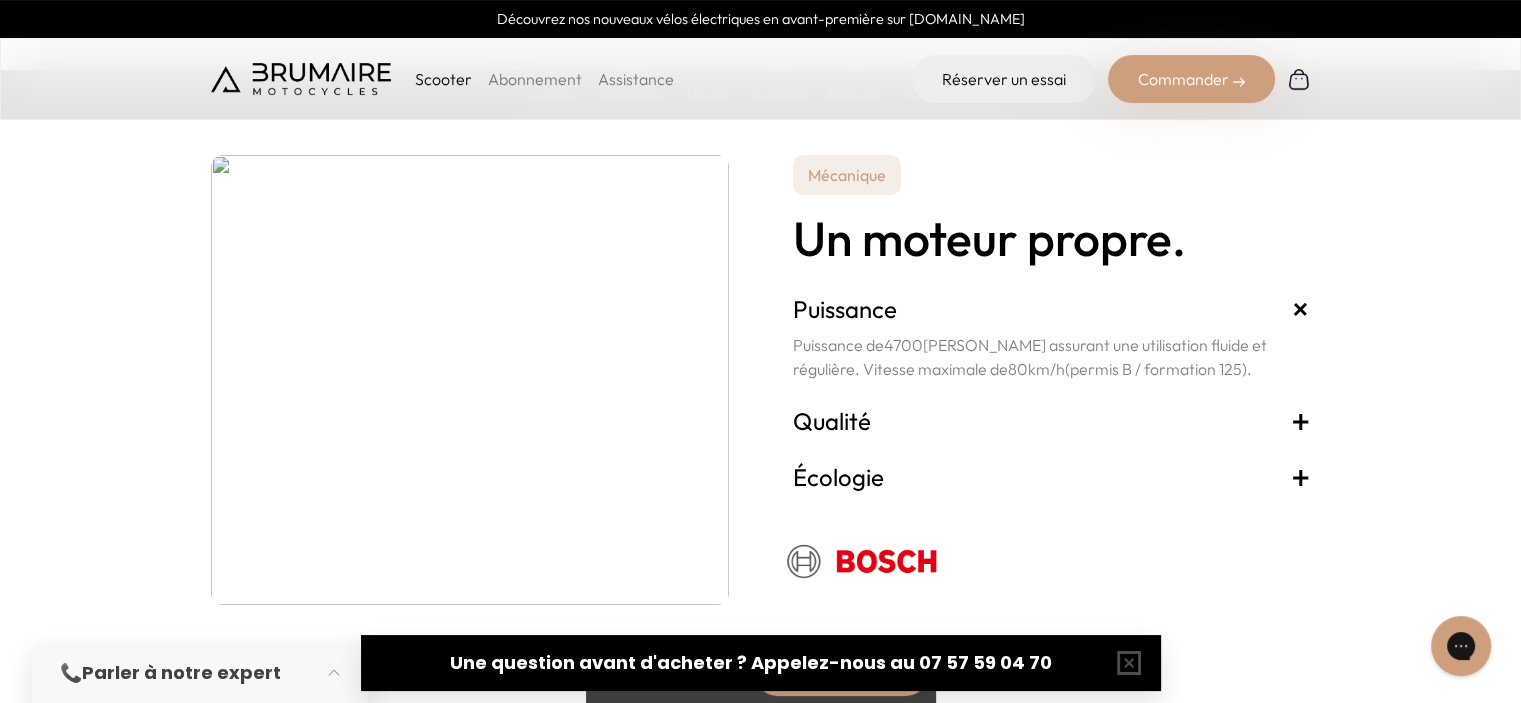 click on "Qualité  +
Moteur électrique BOSCH résistant intégré à la roue arrière. Garanti 2 ans." at bounding box center [1052, 420] 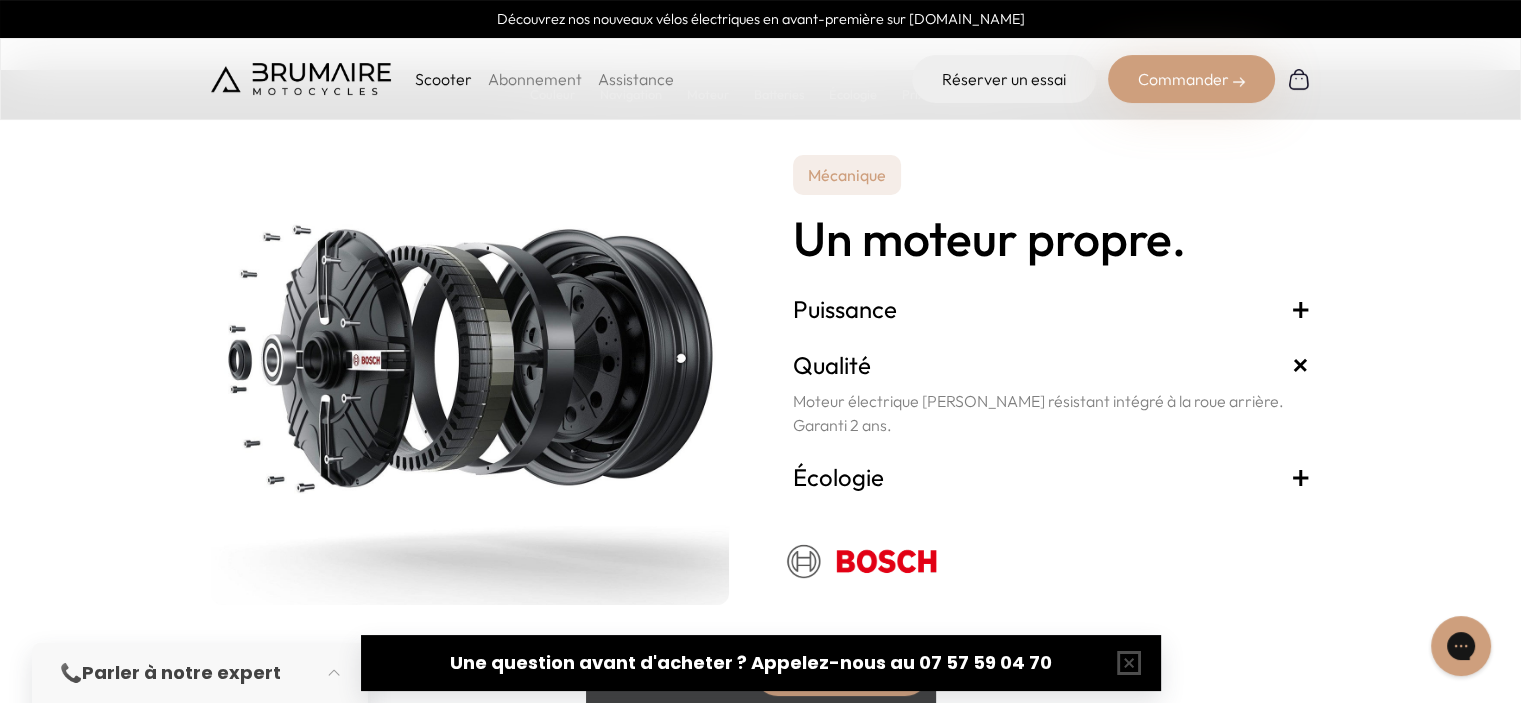 click on "Écologie  +" at bounding box center (1052, 476) 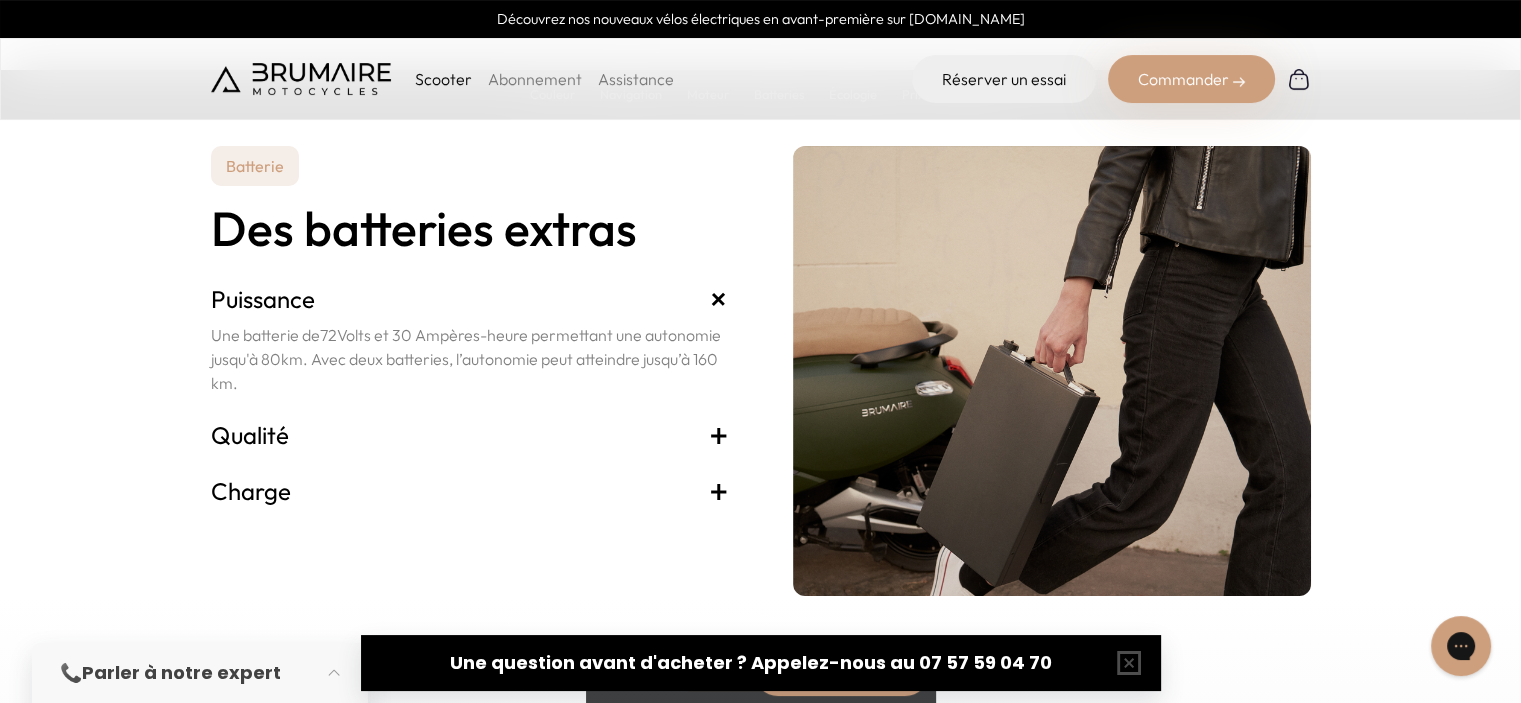 scroll, scrollTop: 4400, scrollLeft: 0, axis: vertical 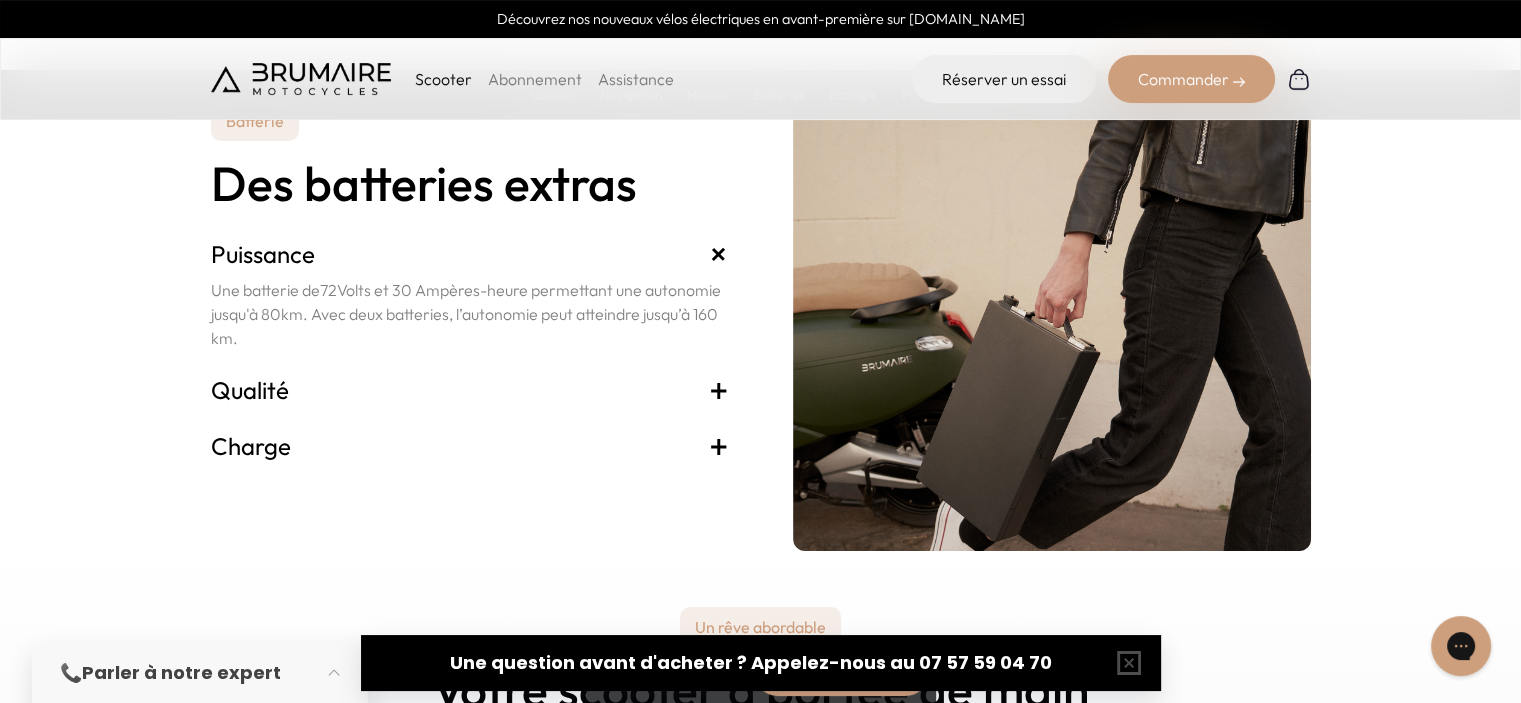click on "Qualité  +" at bounding box center (470, 390) 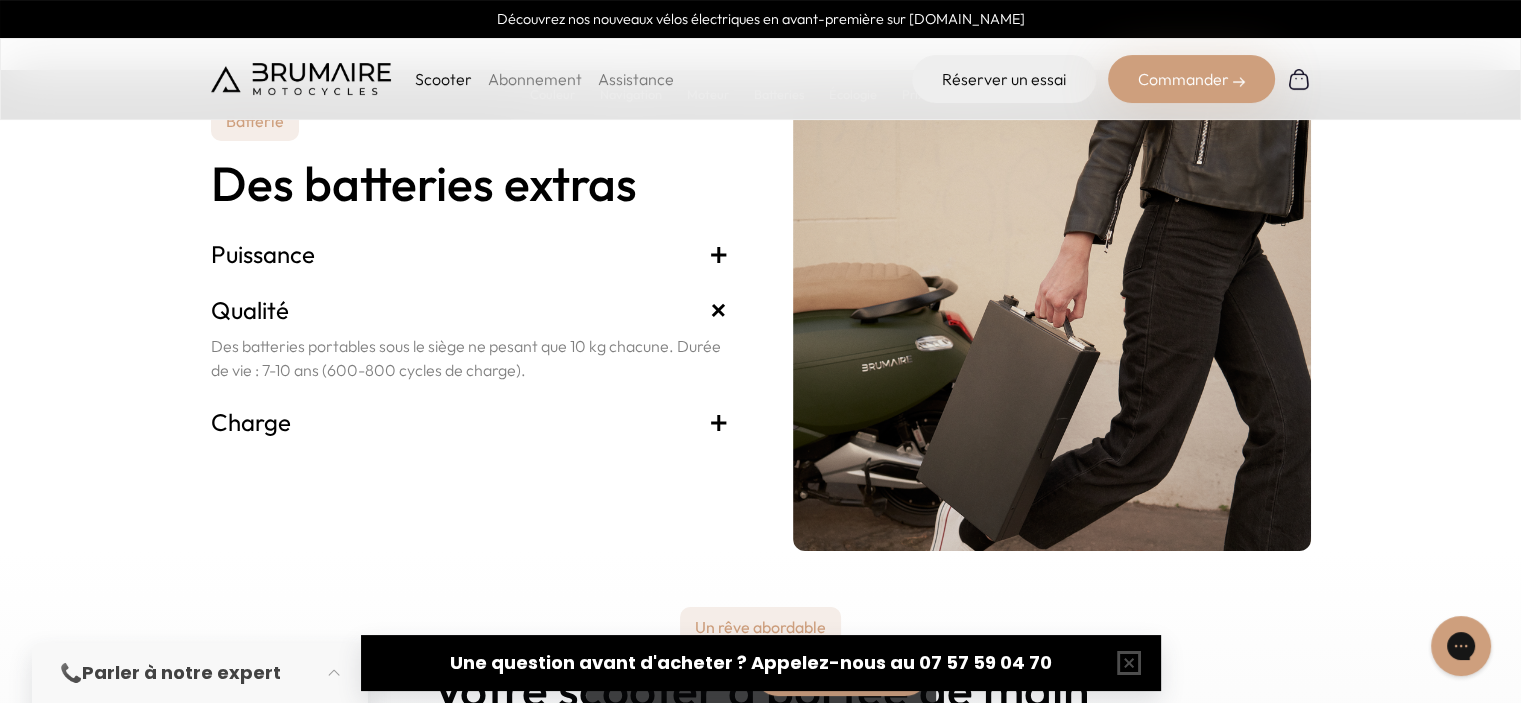 click on "Charge  +" at bounding box center [470, 422] 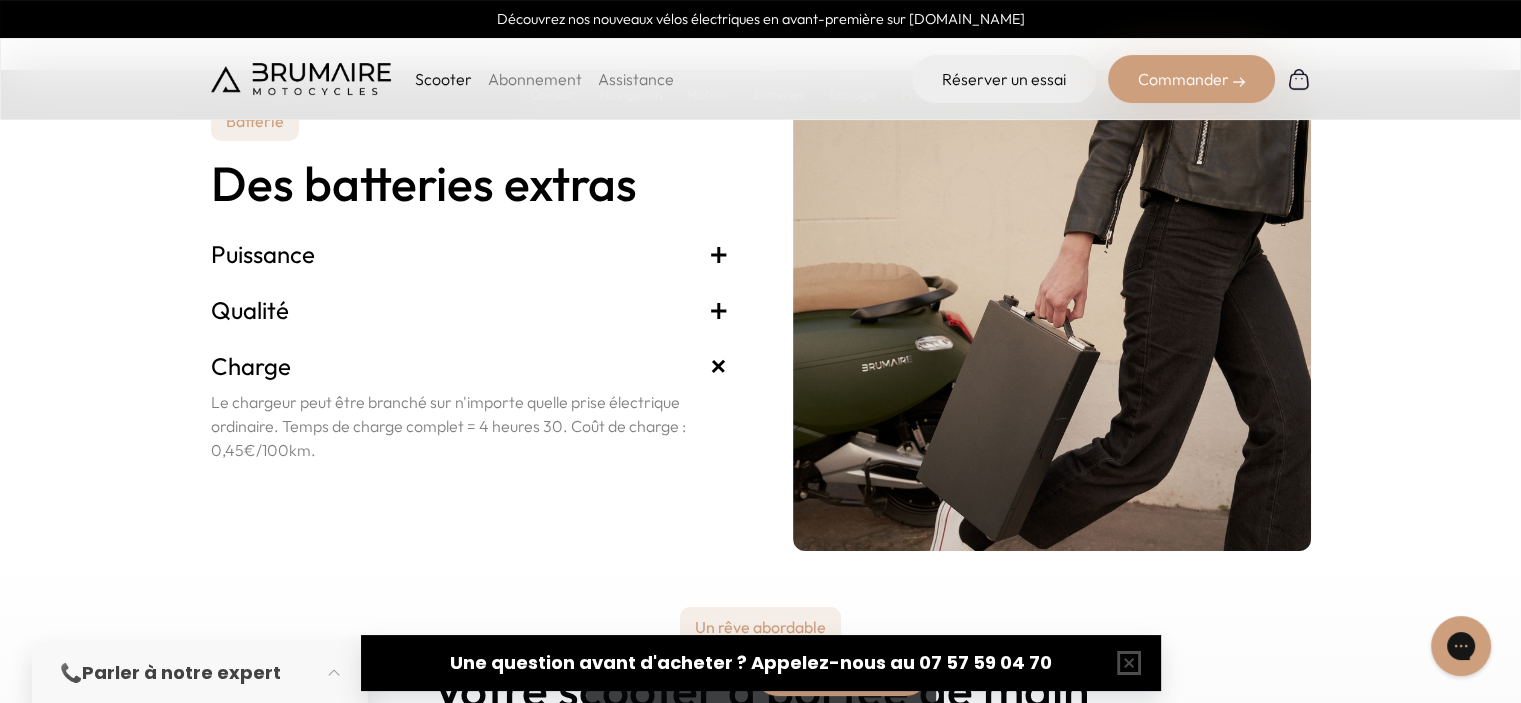 click on "Qualité  +" at bounding box center (470, 310) 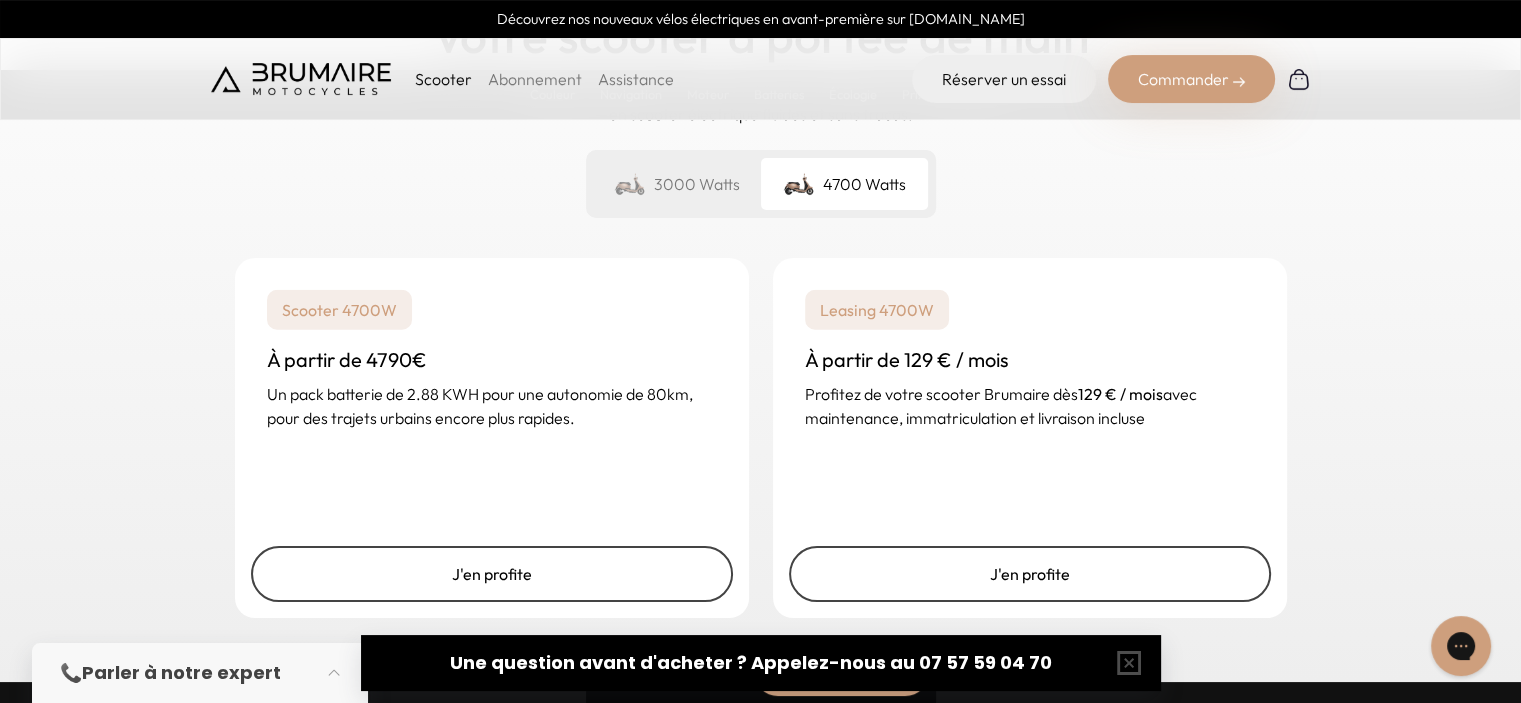 scroll, scrollTop: 5100, scrollLeft: 0, axis: vertical 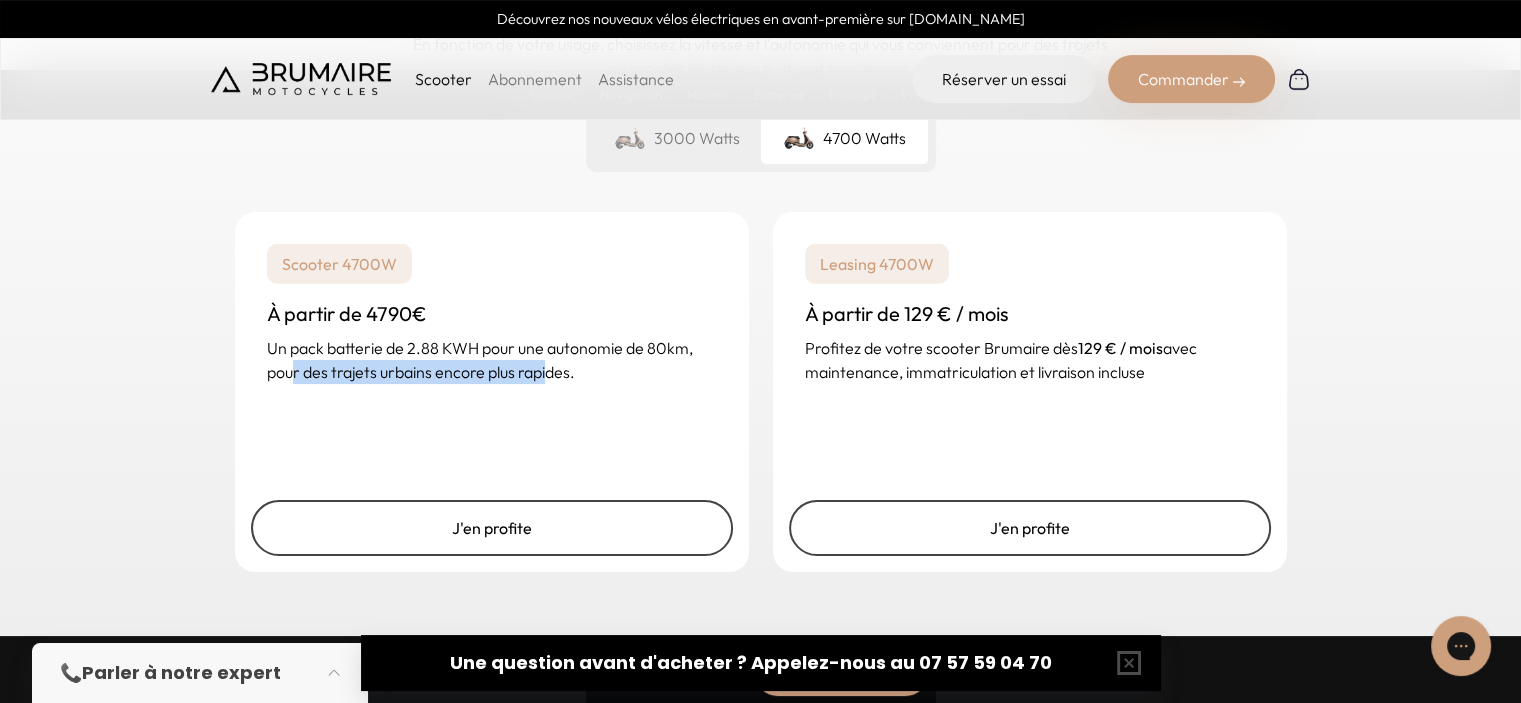 drag, startPoint x: 290, startPoint y: 373, endPoint x: 546, endPoint y: 379, distance: 256.0703 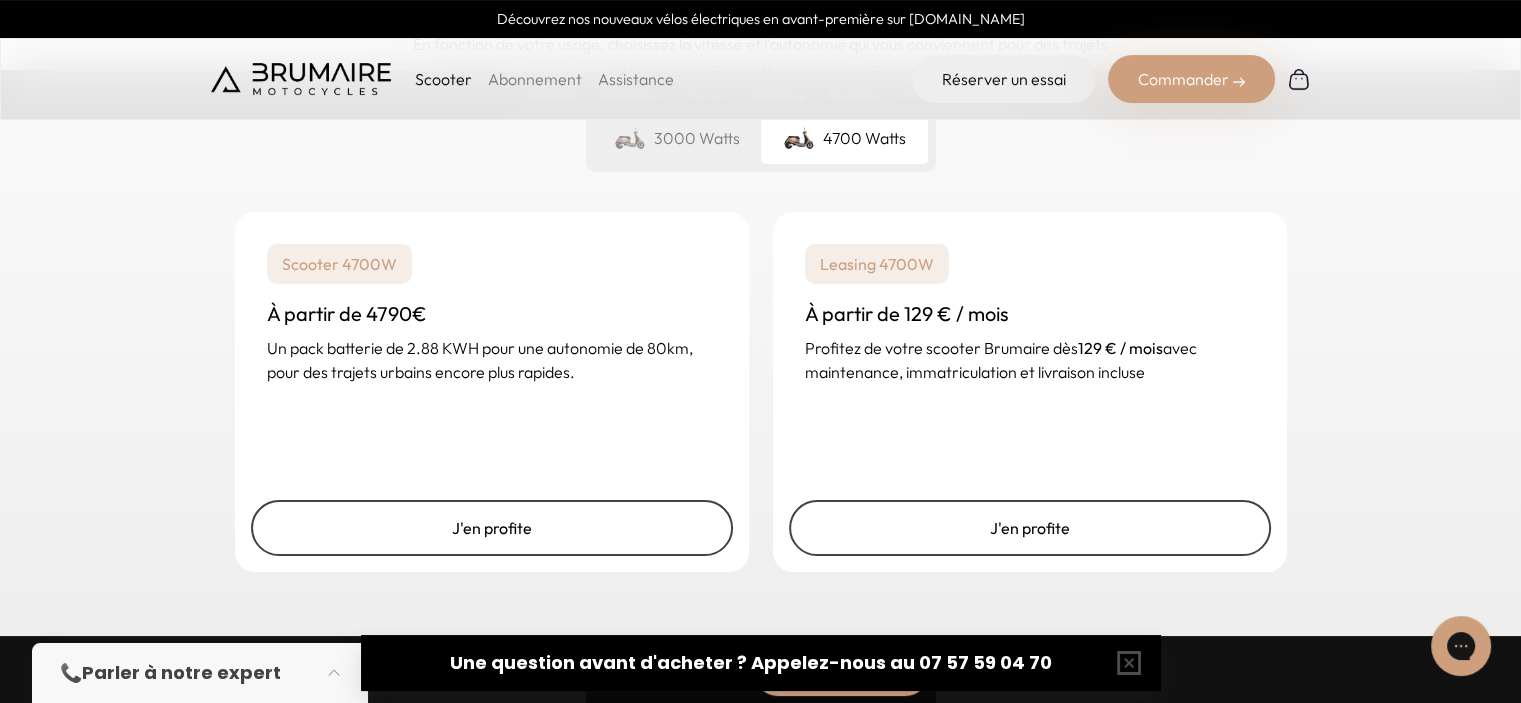 click on "Un pack batterie de 2.88 KWH pour une autonomie de 80km, pour des trajets urbains encore plus rapides." at bounding box center (492, 360) 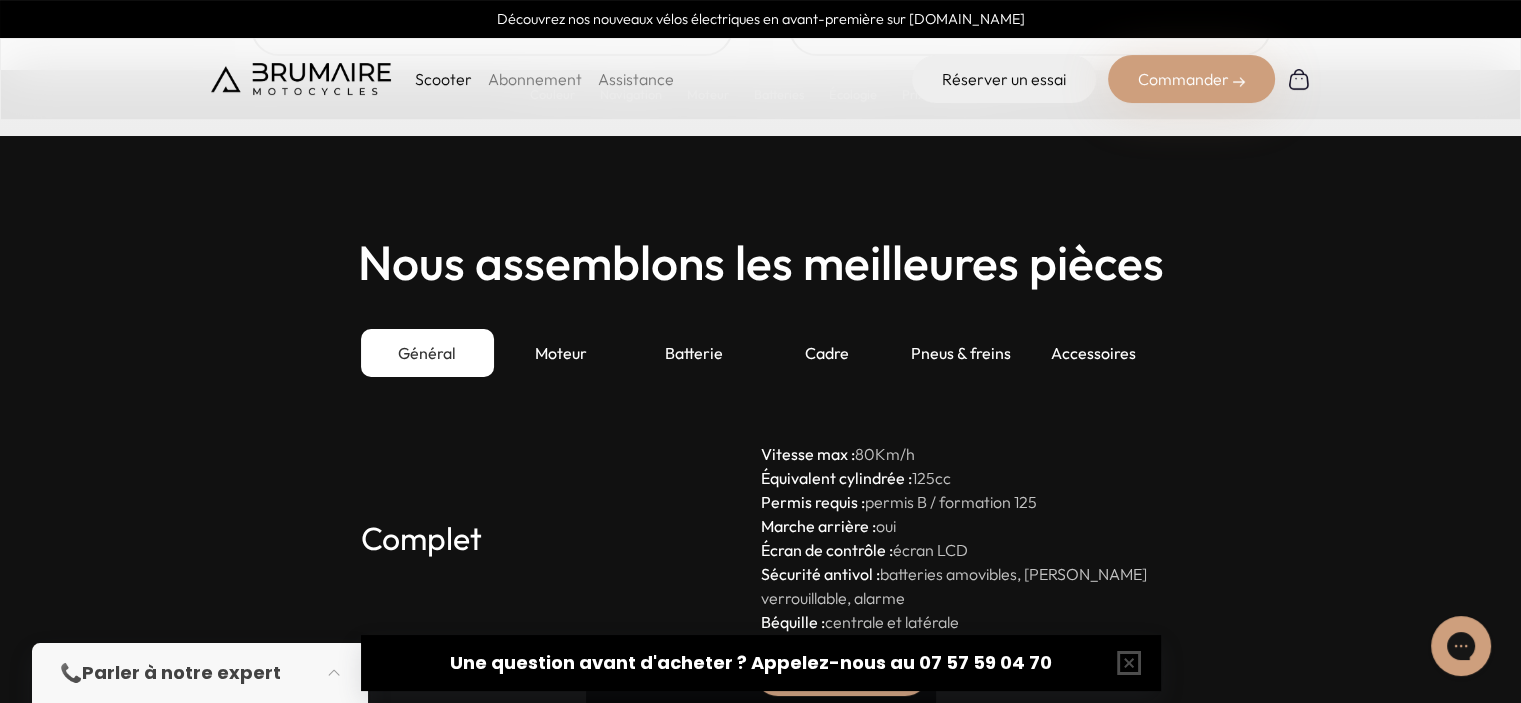 scroll, scrollTop: 5700, scrollLeft: 0, axis: vertical 